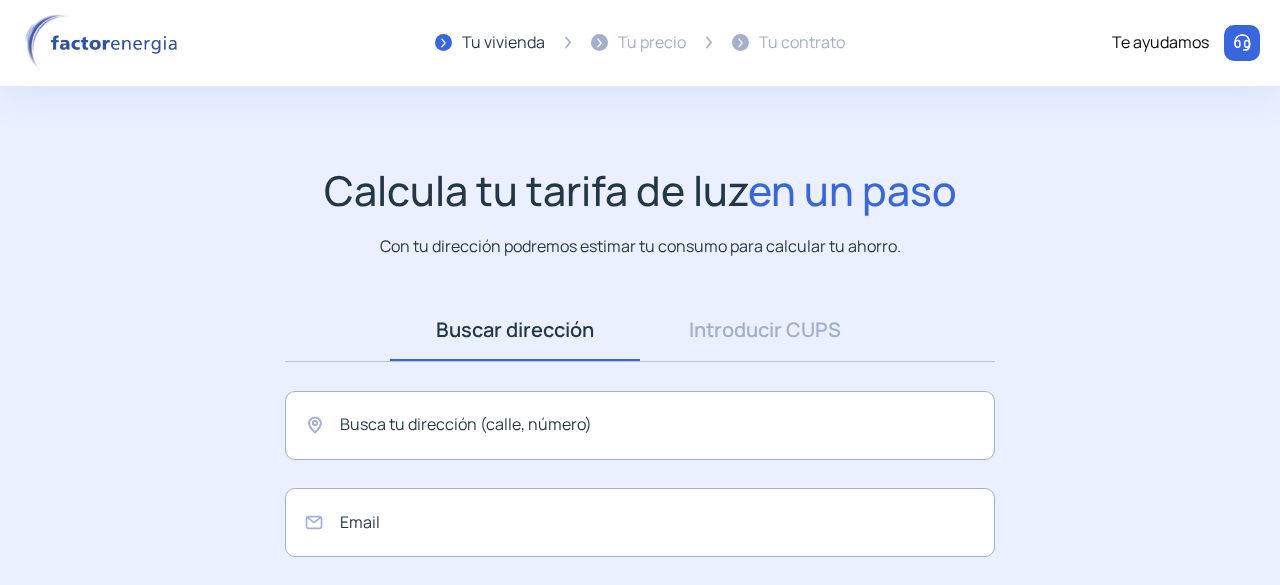 scroll, scrollTop: 0, scrollLeft: 0, axis: both 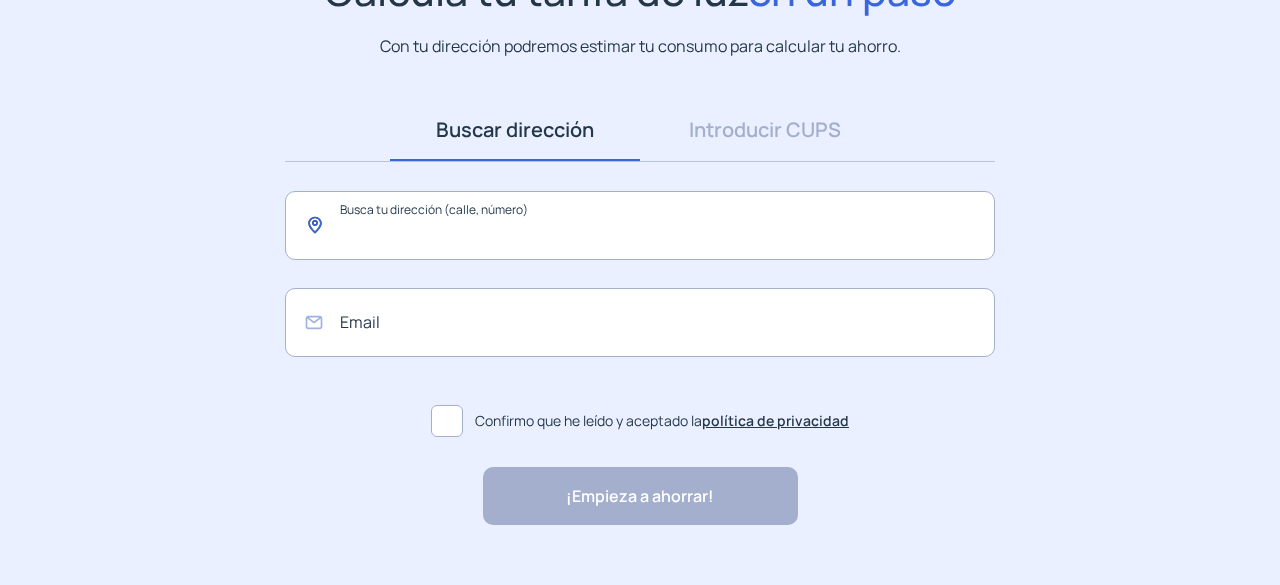 click 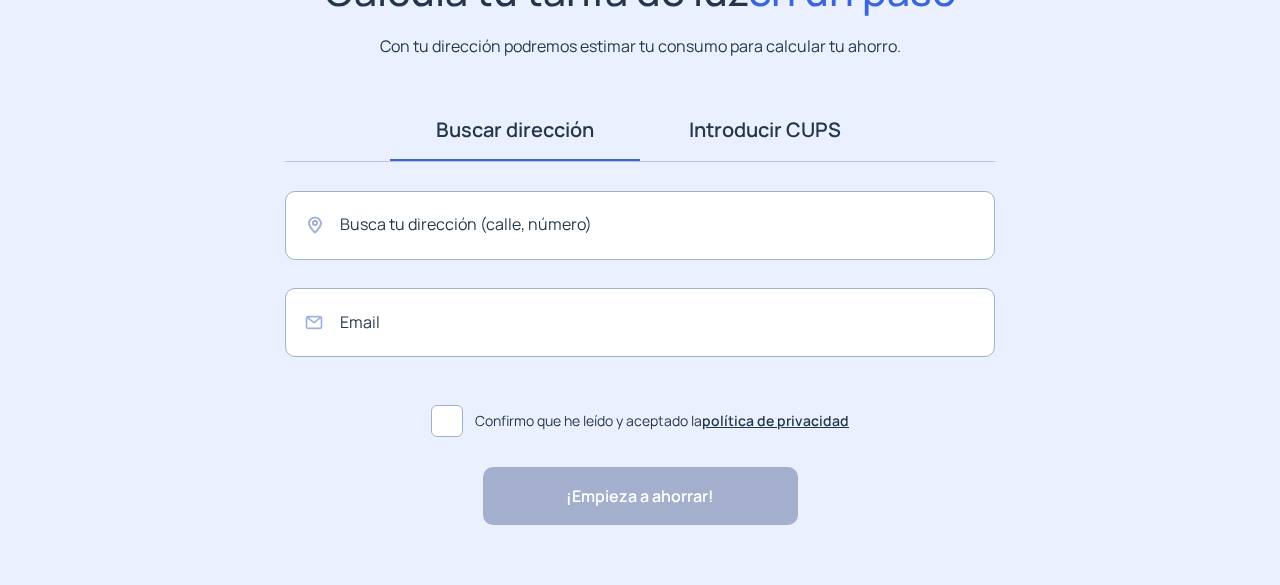 click on "Introducir CUPS" at bounding box center (765, 130) 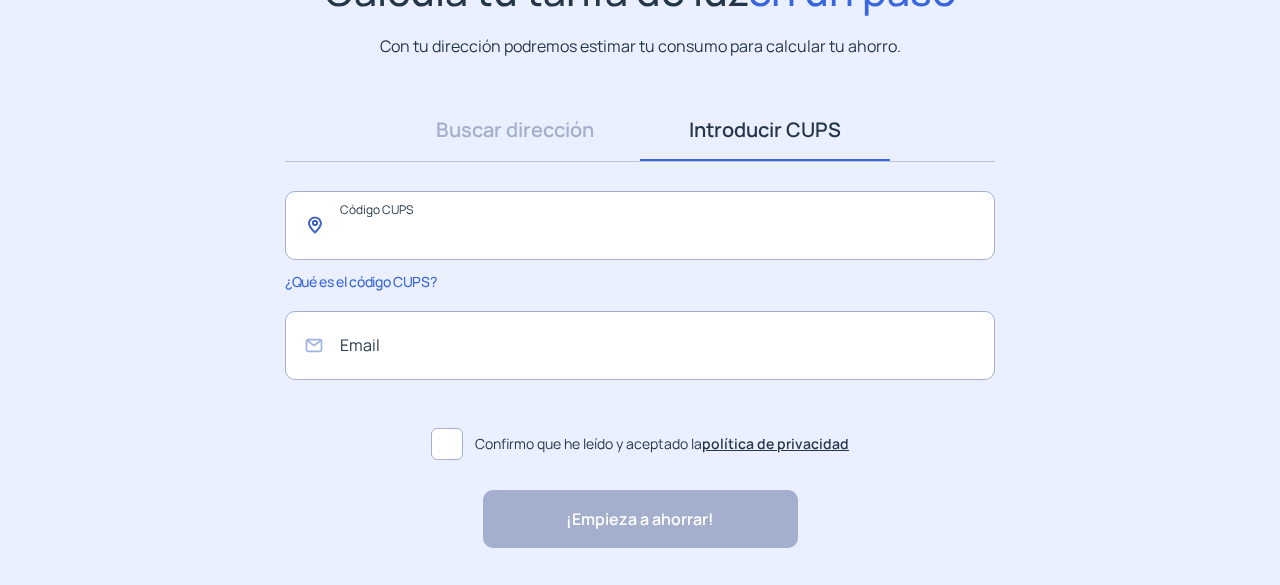 click 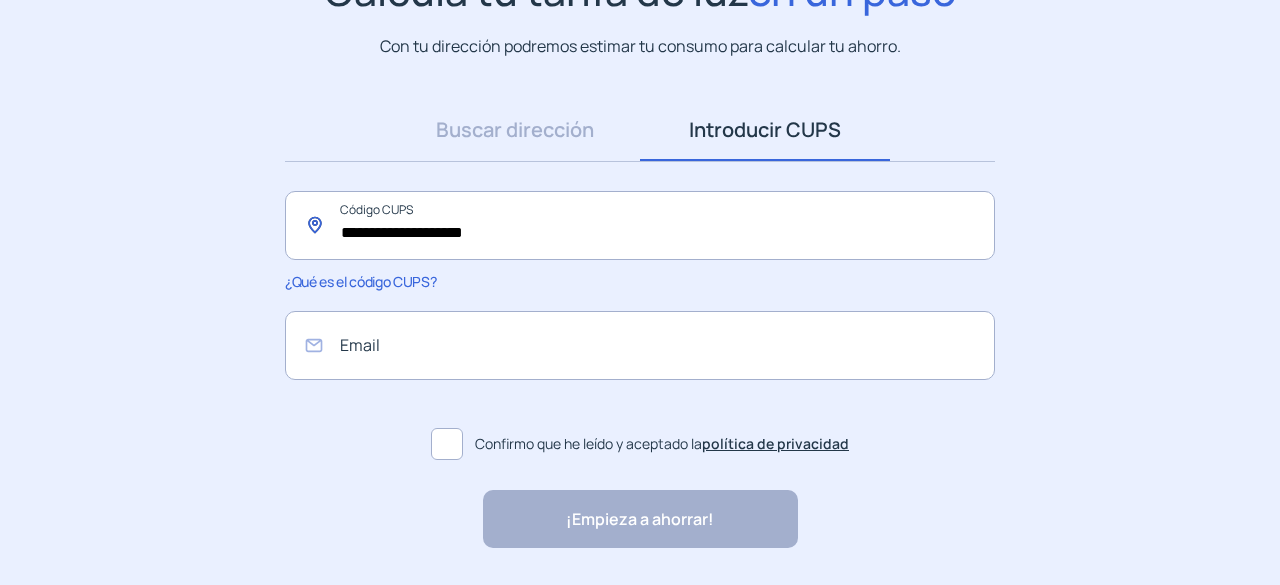 click on "**********" 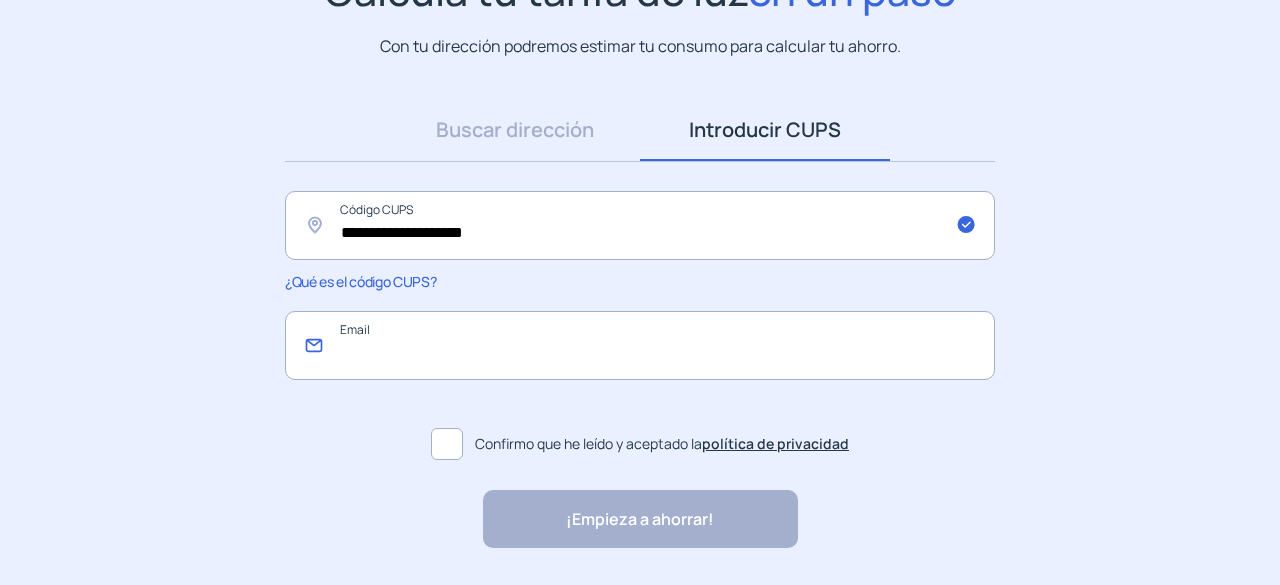 click 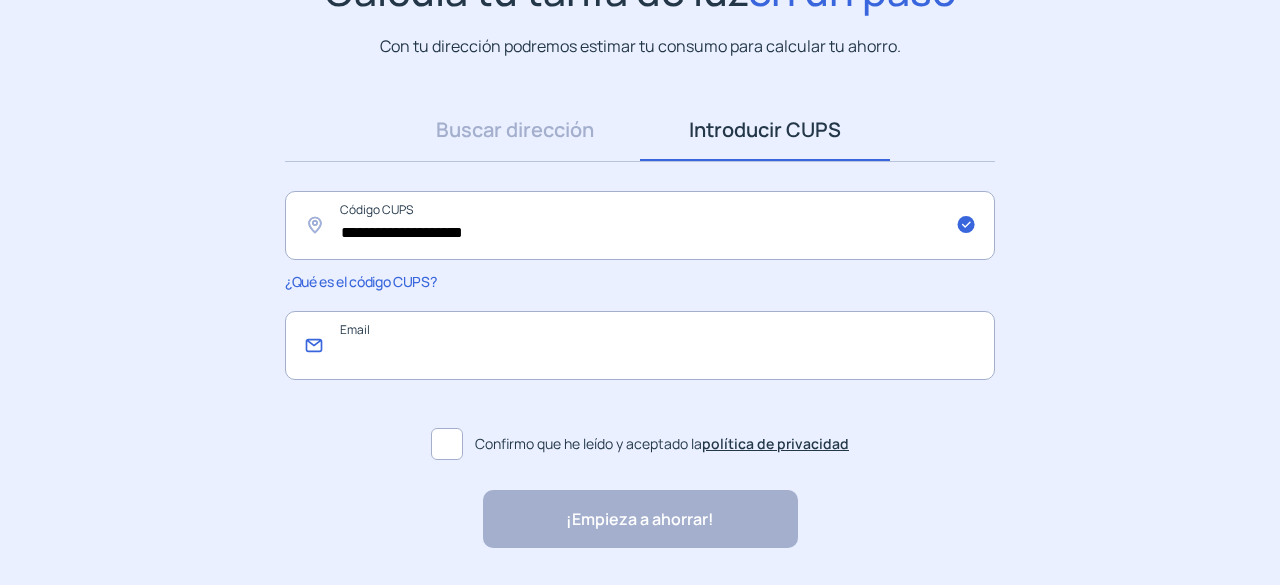 type on "*" 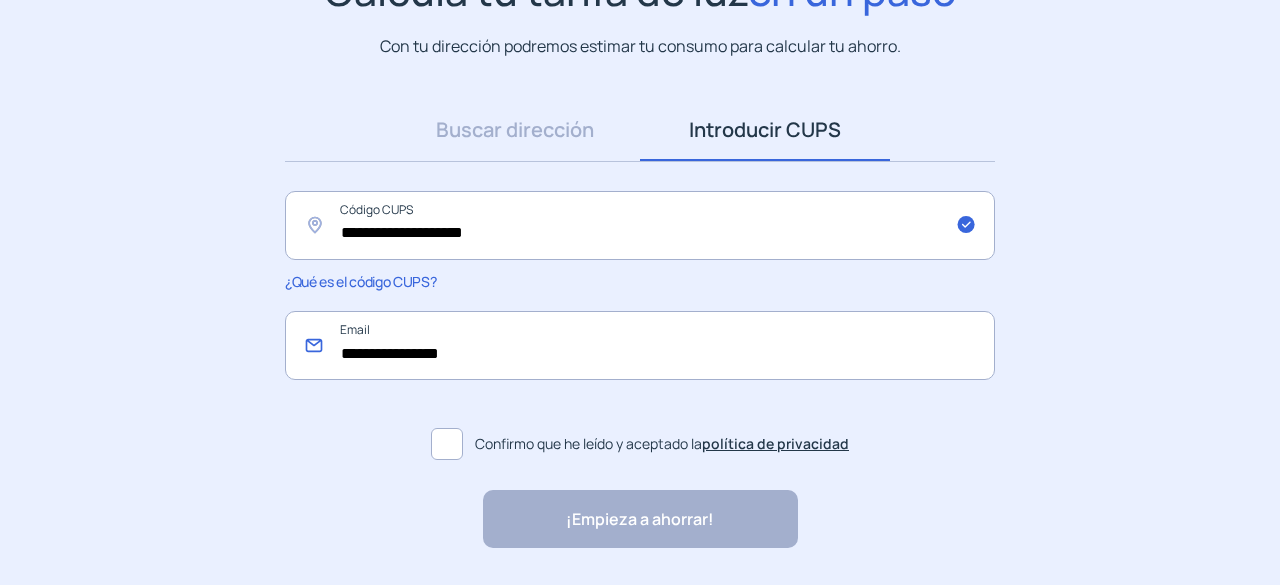 type on "**********" 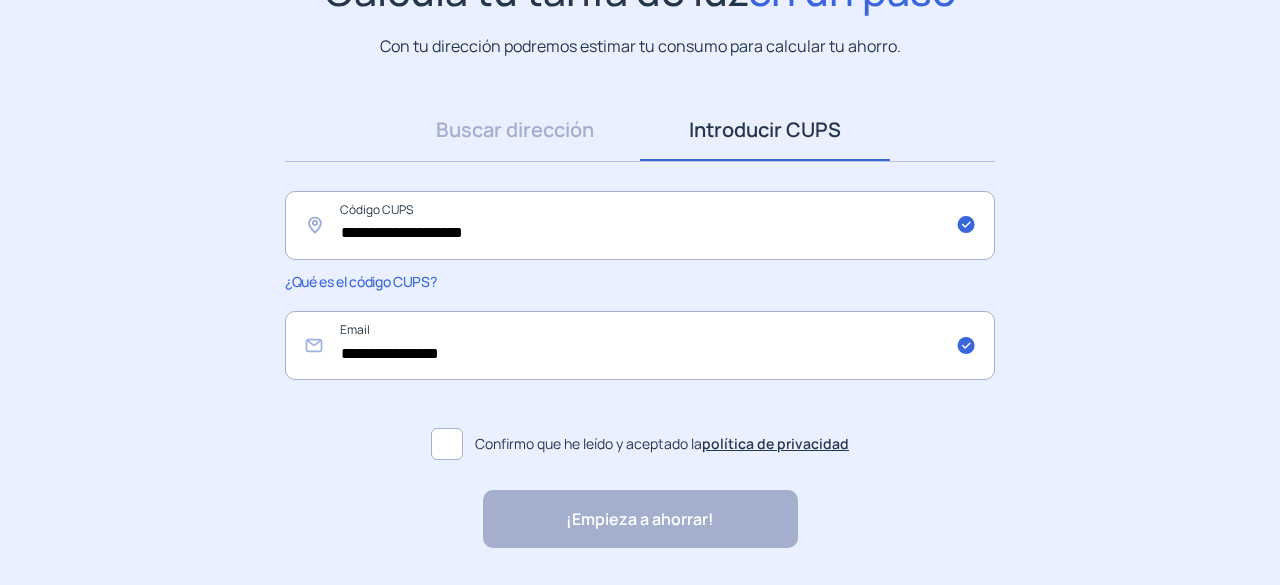 click on "Confirmo que he leído y aceptado la  política de privacidad" 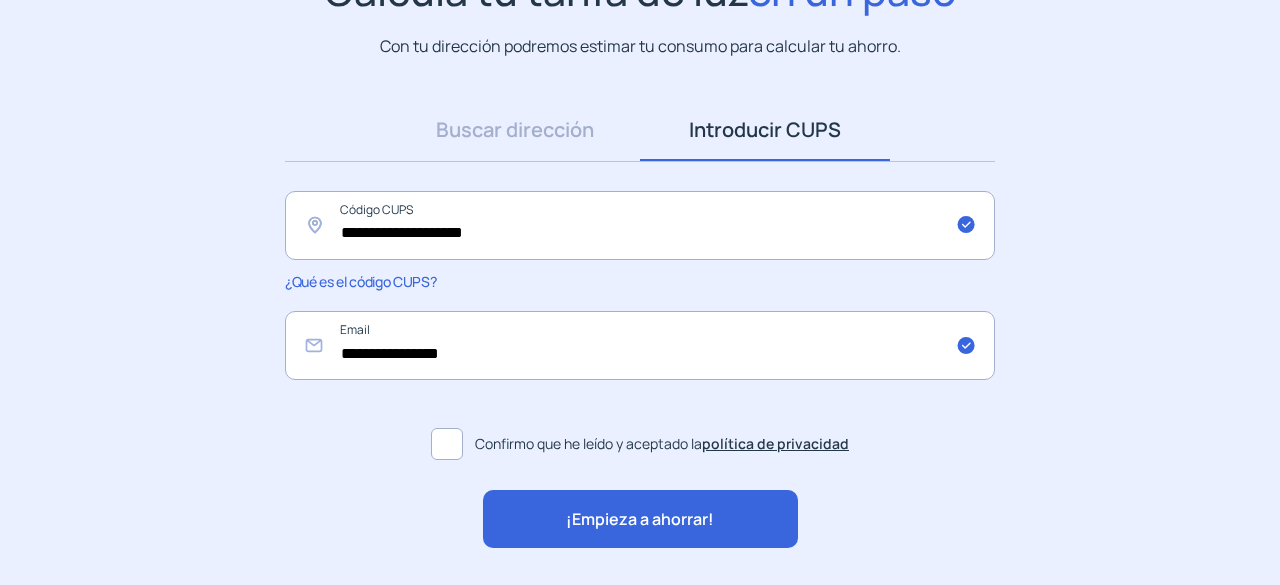 click on "¡Empieza a ahorrar!" 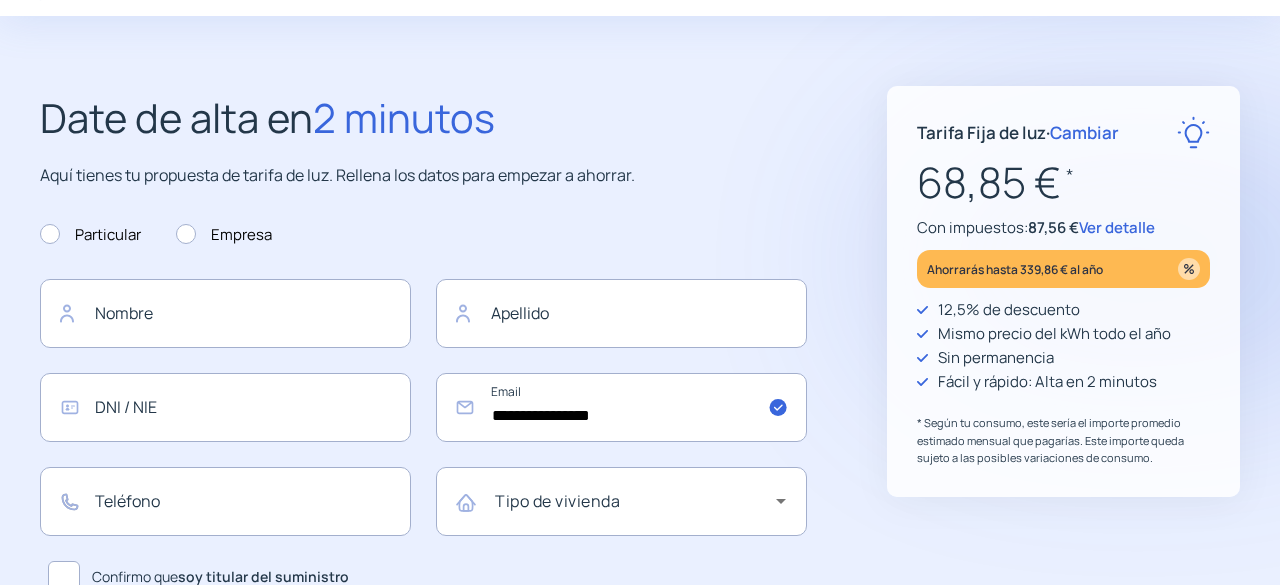 scroll, scrollTop: 100, scrollLeft: 0, axis: vertical 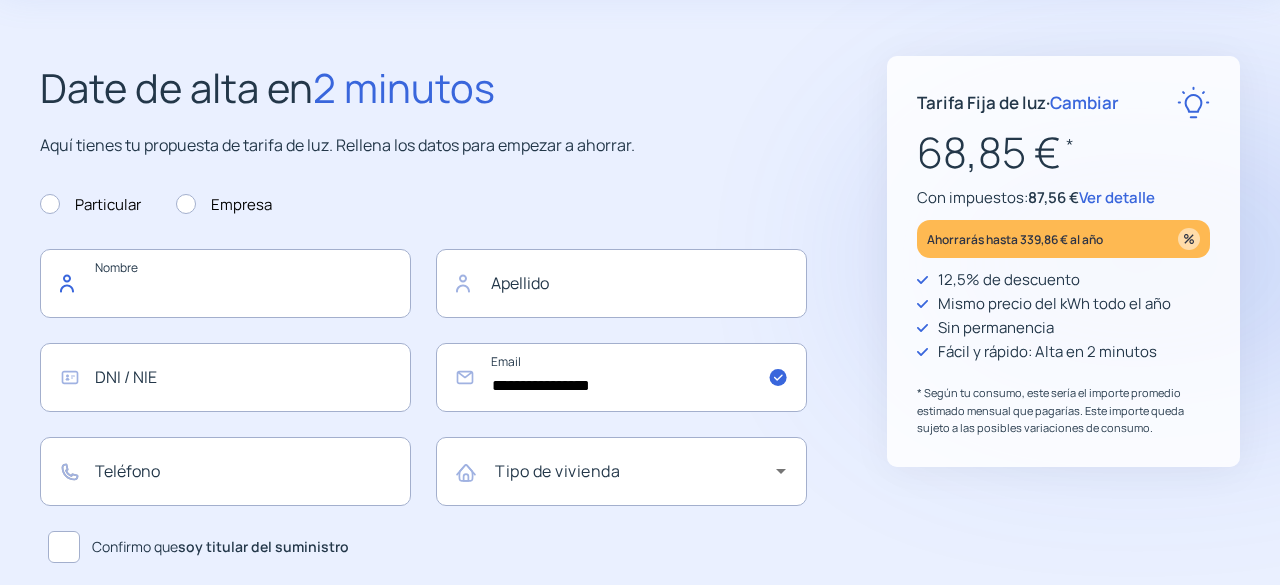 click 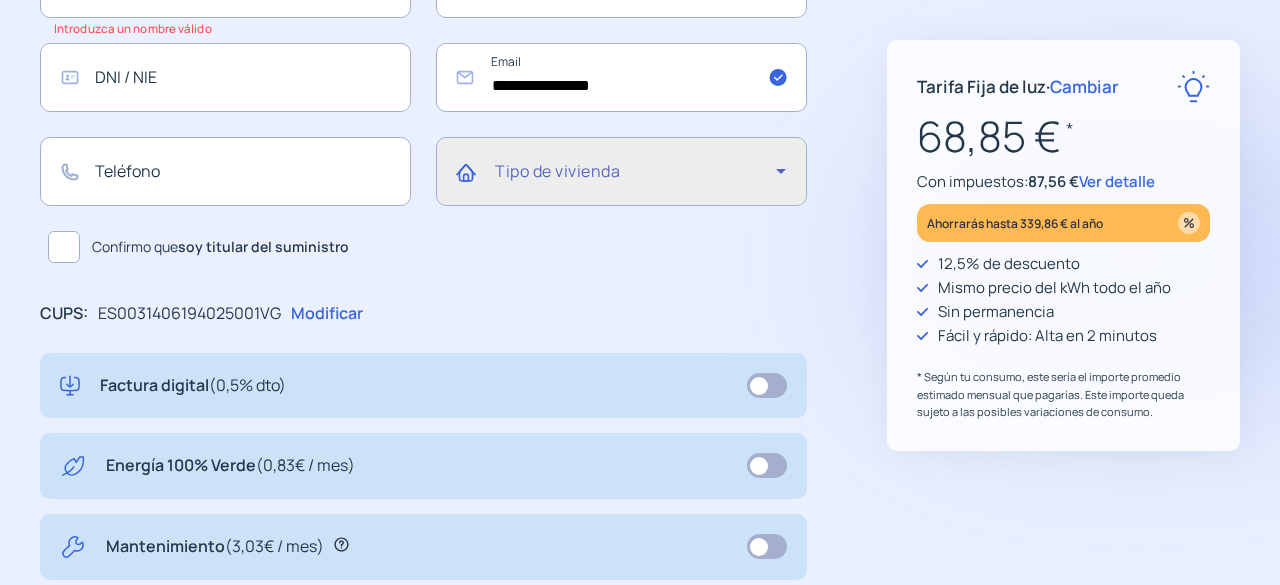 click at bounding box center (635, 179) 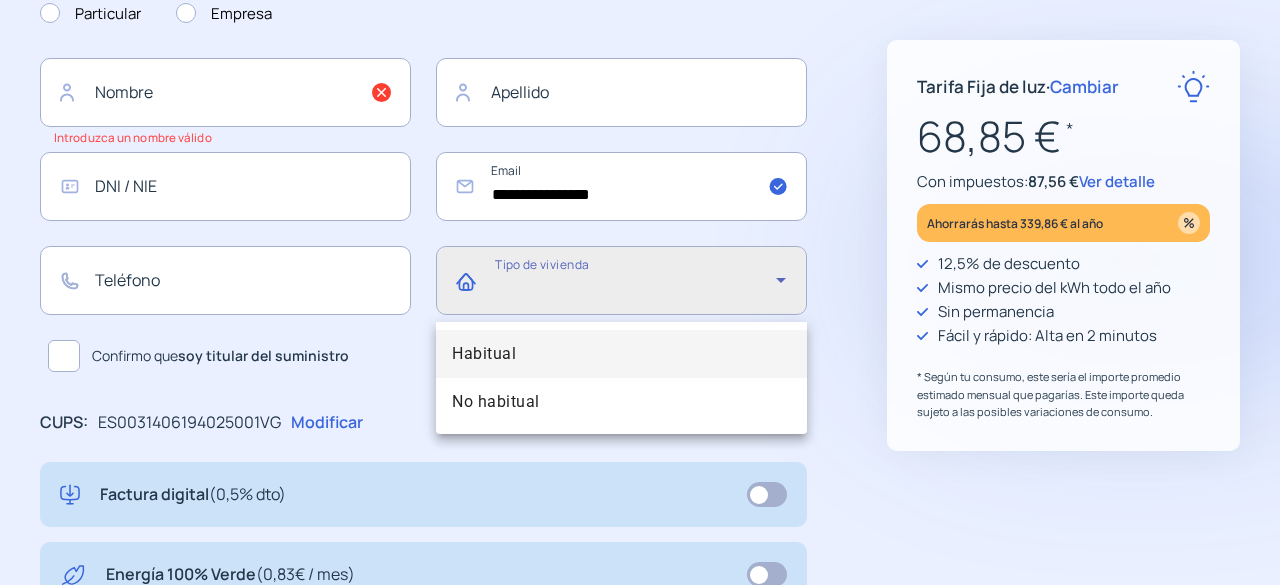 scroll, scrollTop: 0, scrollLeft: 0, axis: both 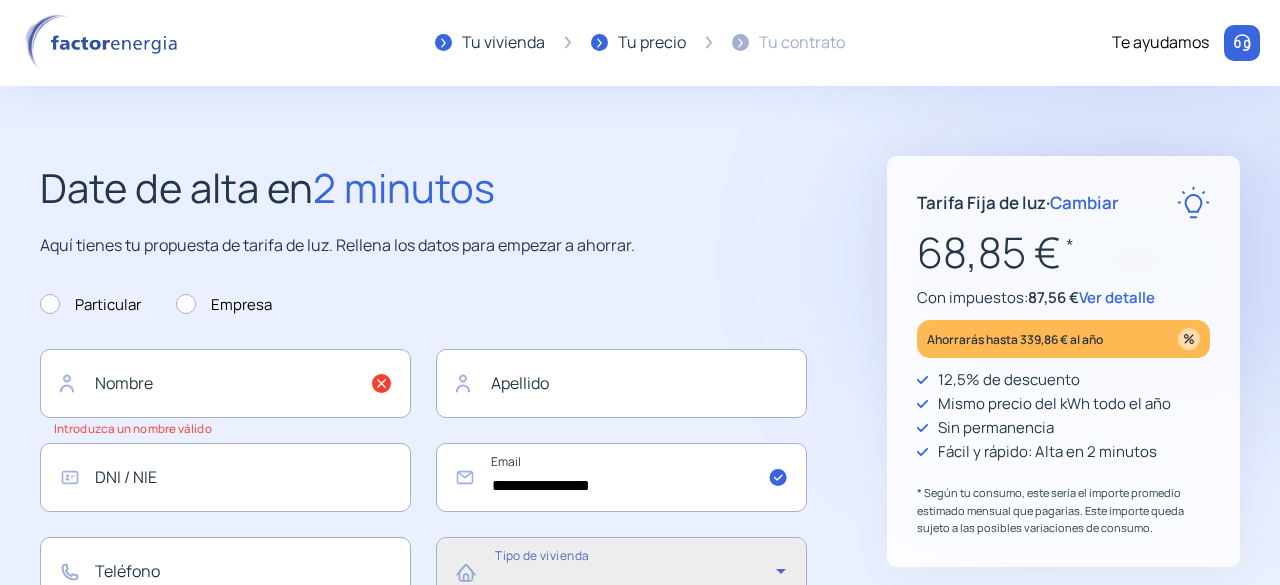 click at bounding box center (640, 292) 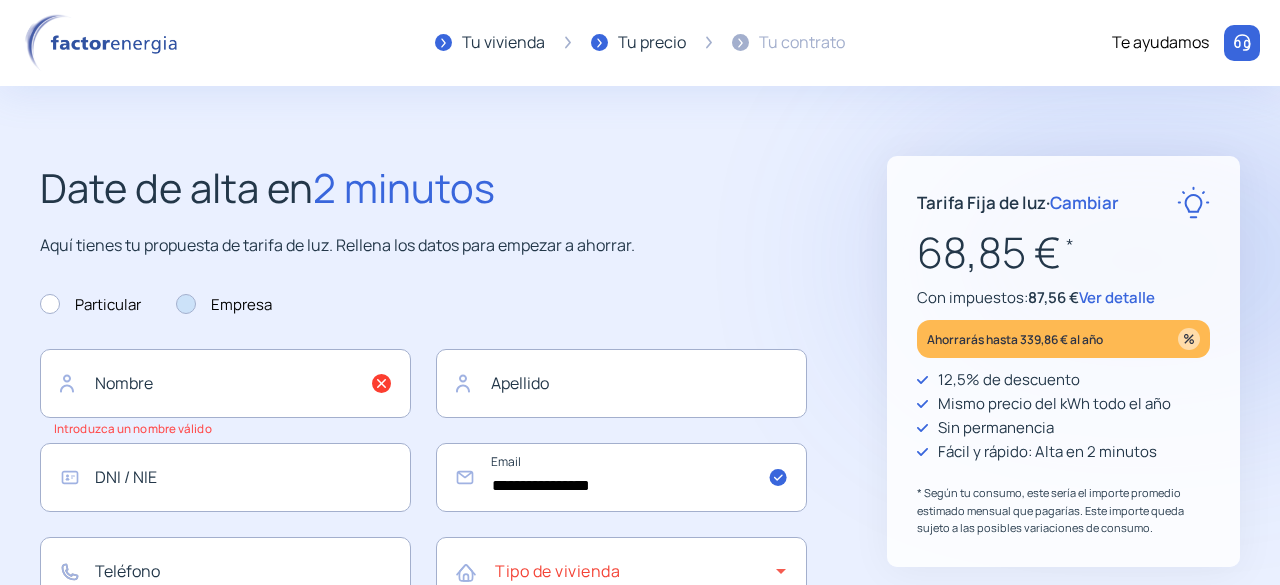 click 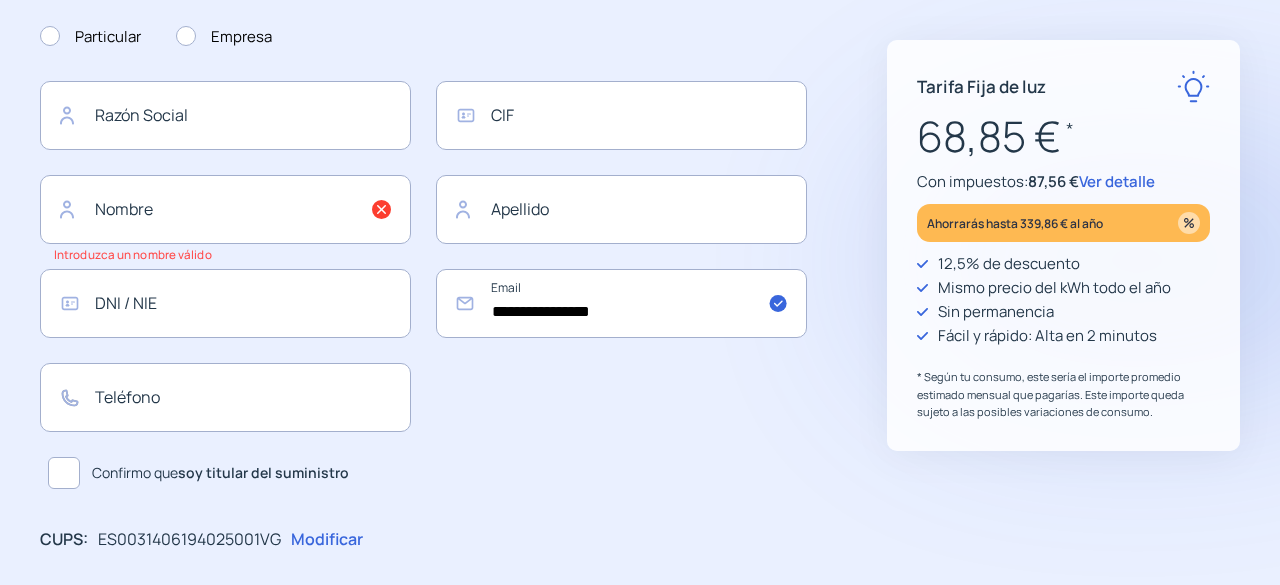 scroll, scrollTop: 300, scrollLeft: 0, axis: vertical 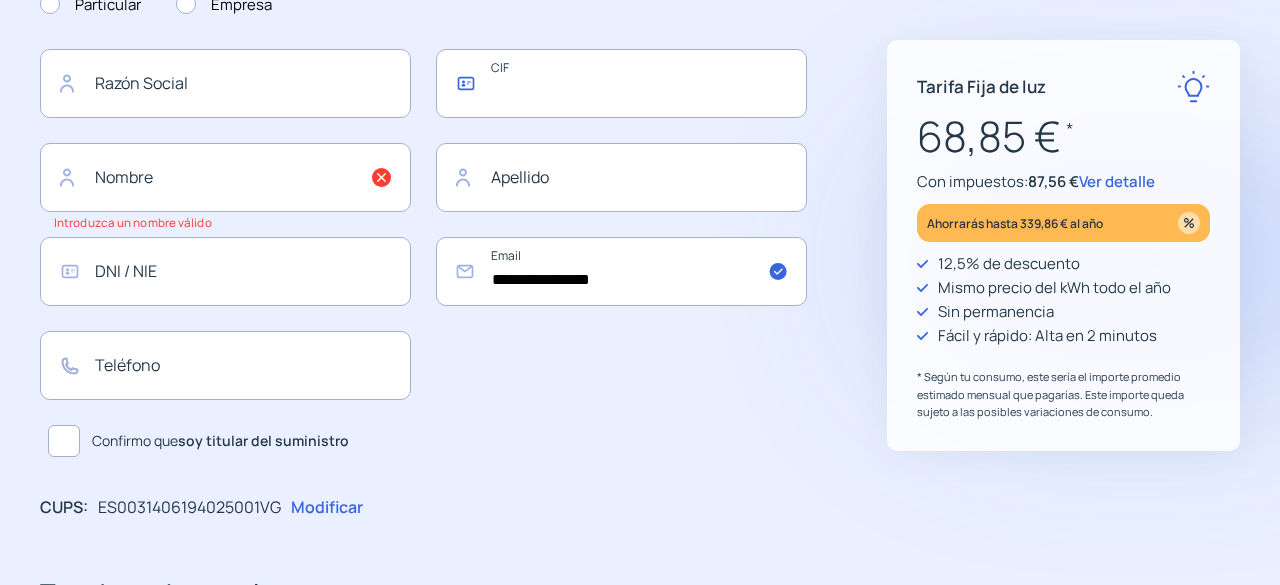 click 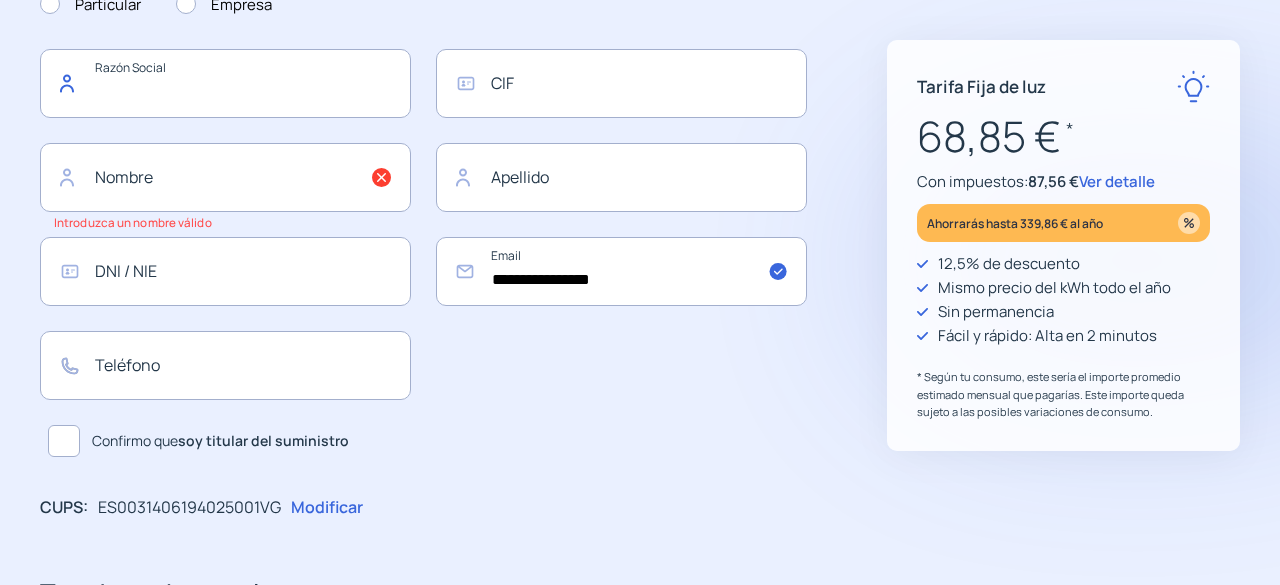 click 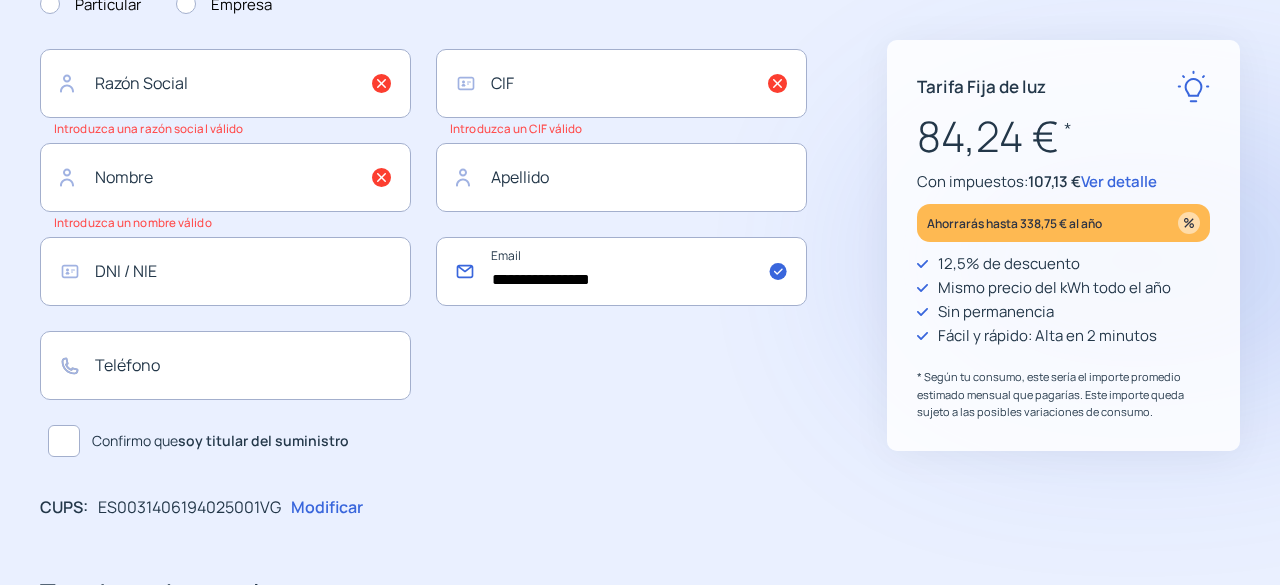 drag, startPoint x: 631, startPoint y: 275, endPoint x: 472, endPoint y: 259, distance: 159.80301 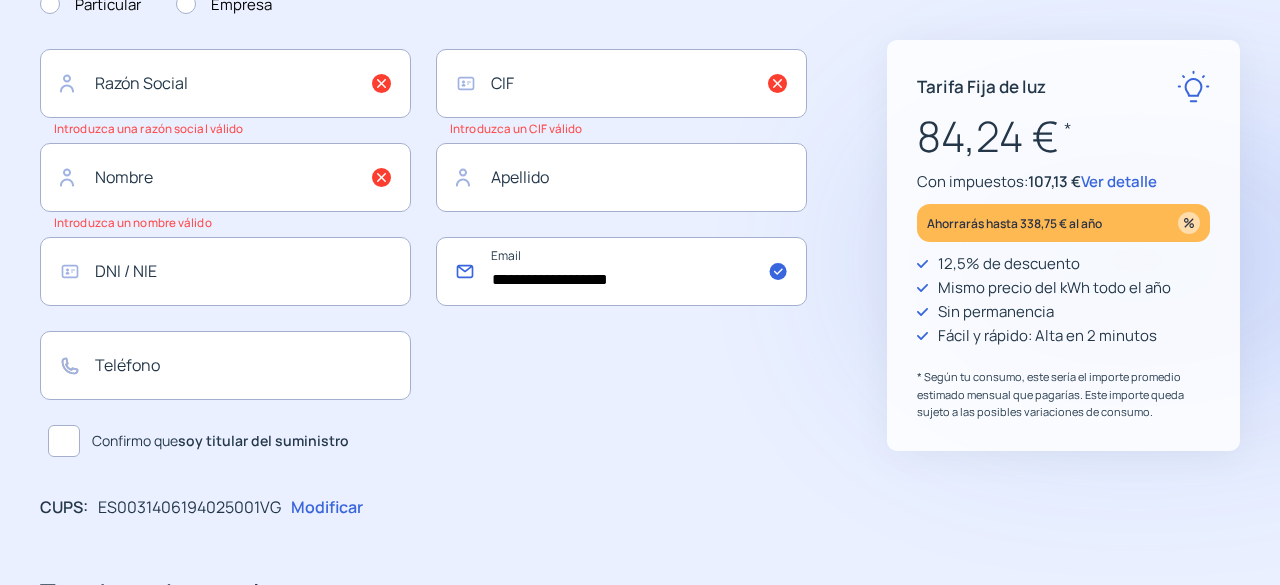 type on "**********" 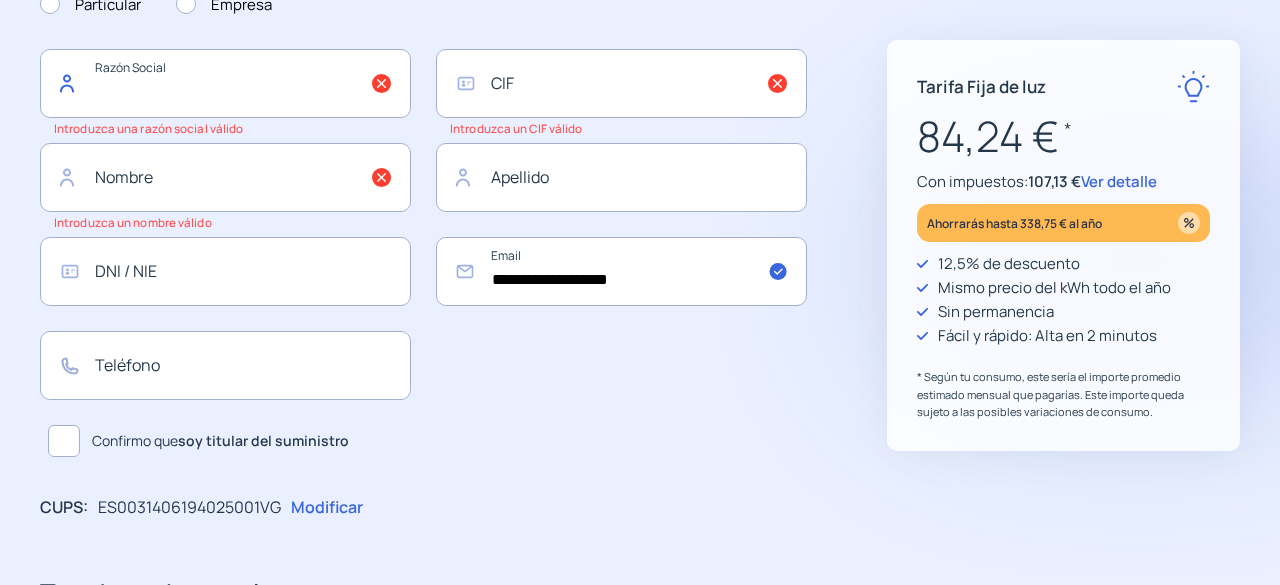 click 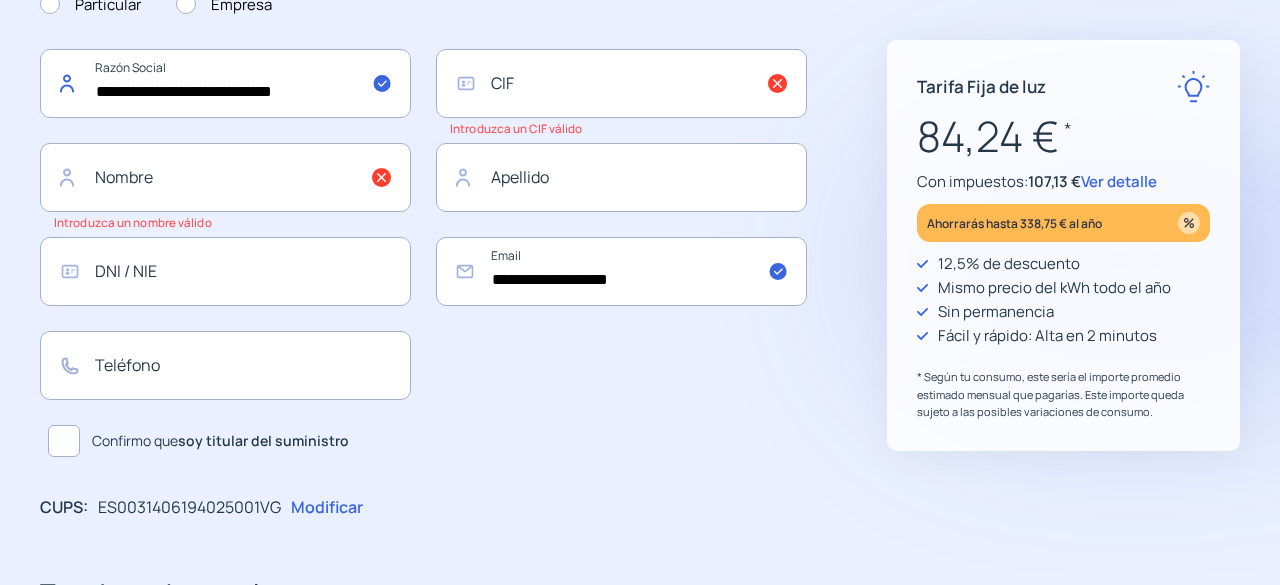type on "**********" 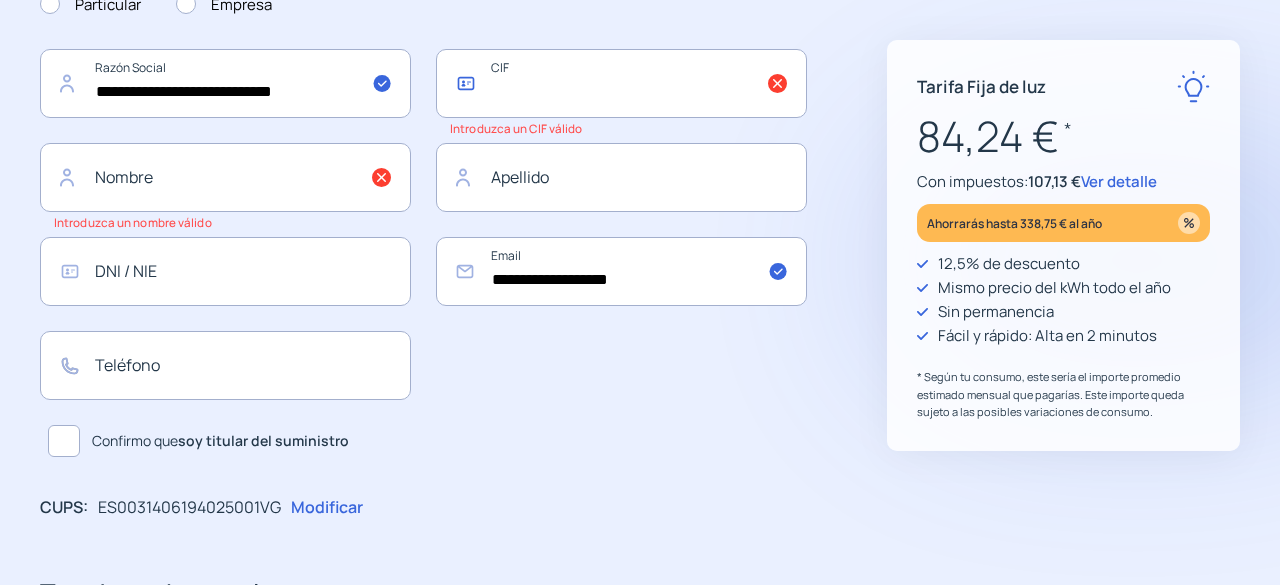 click 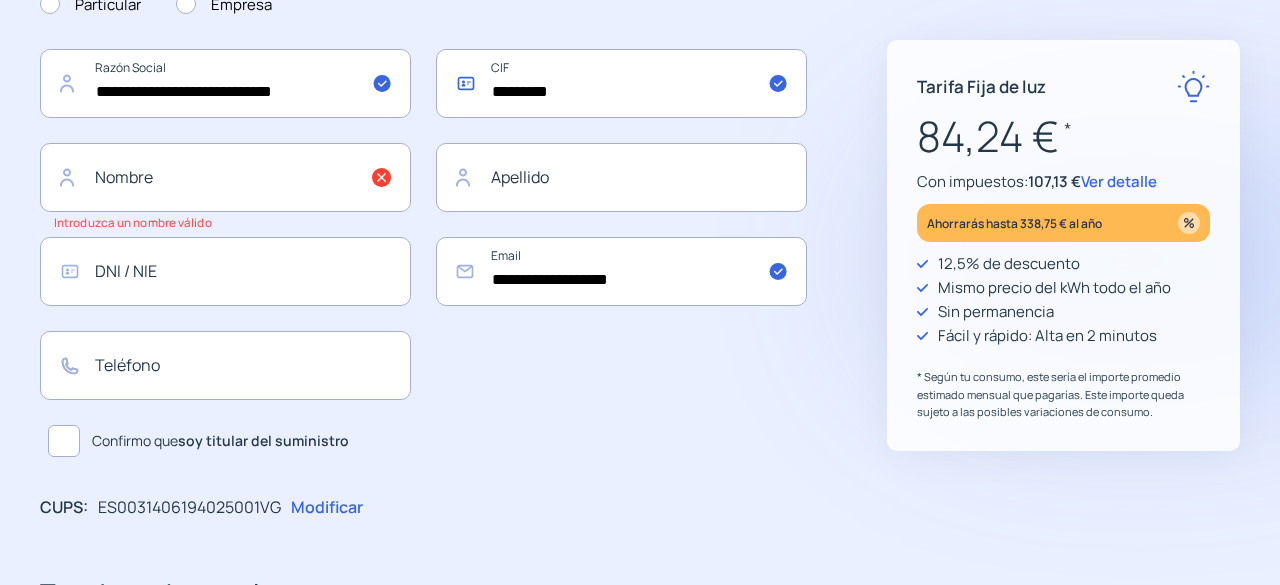 type on "*********" 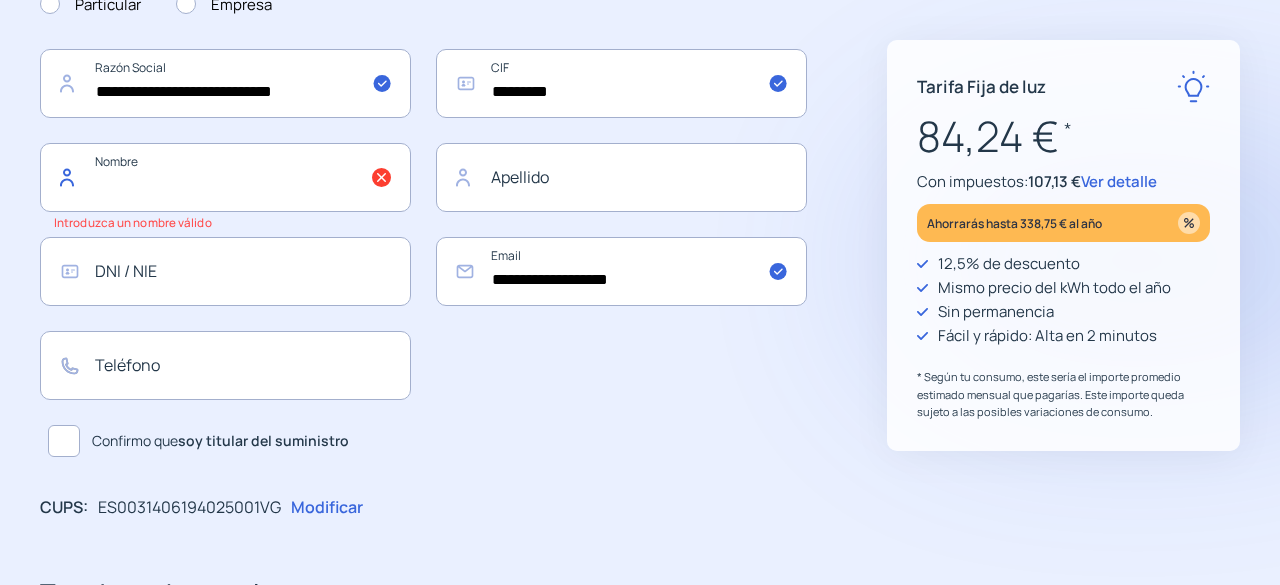 click 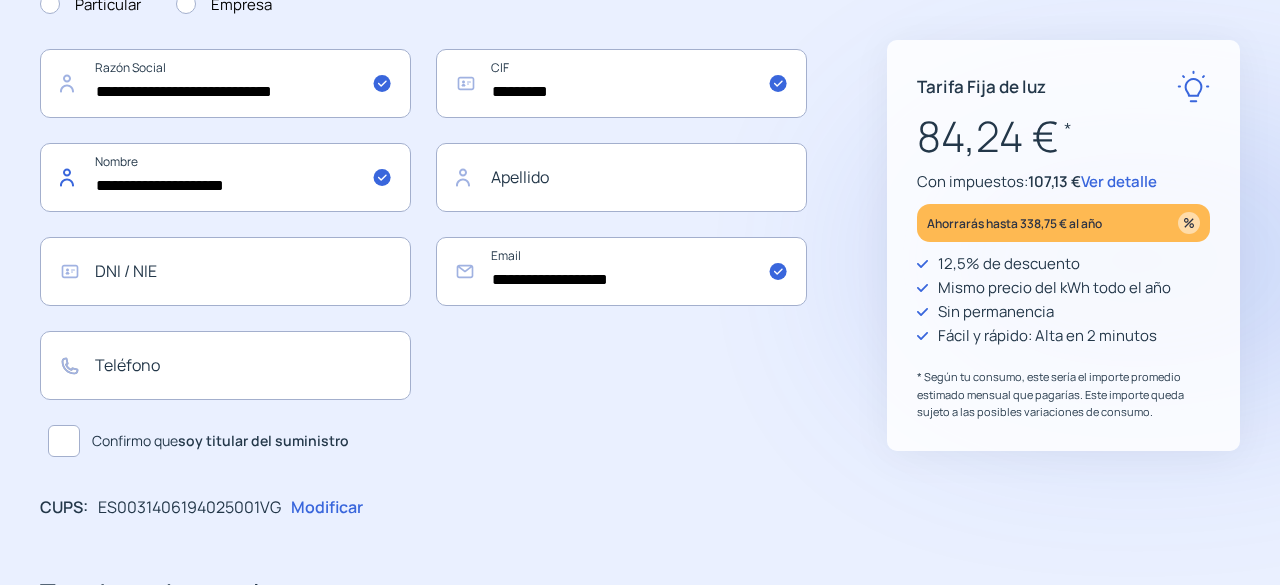 type on "**********" 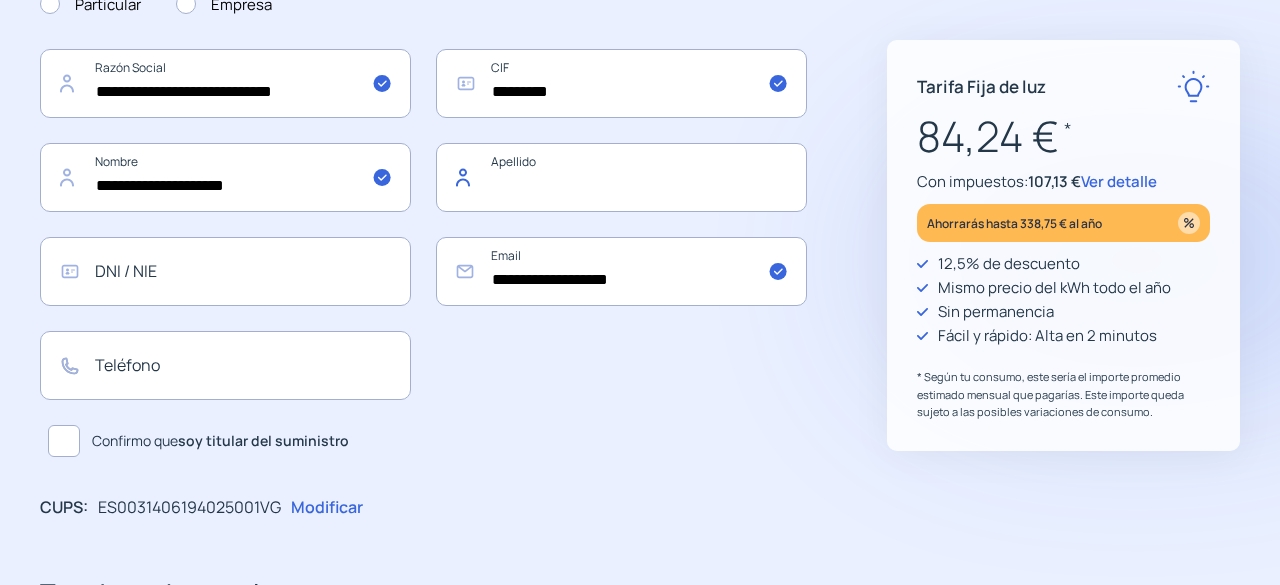 click 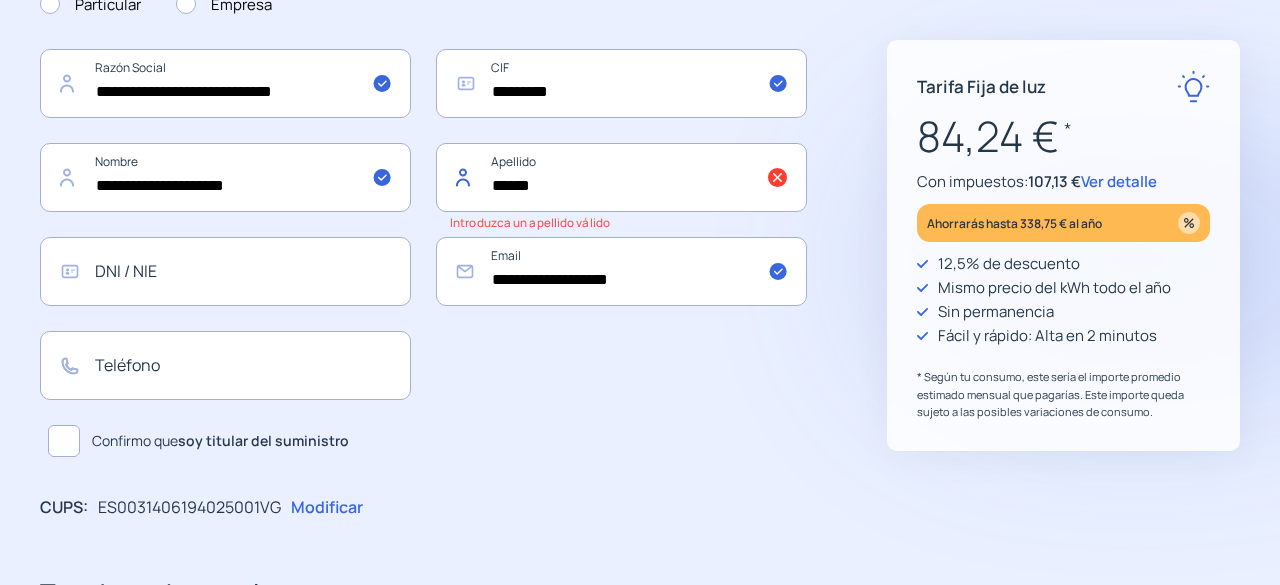 type on "****" 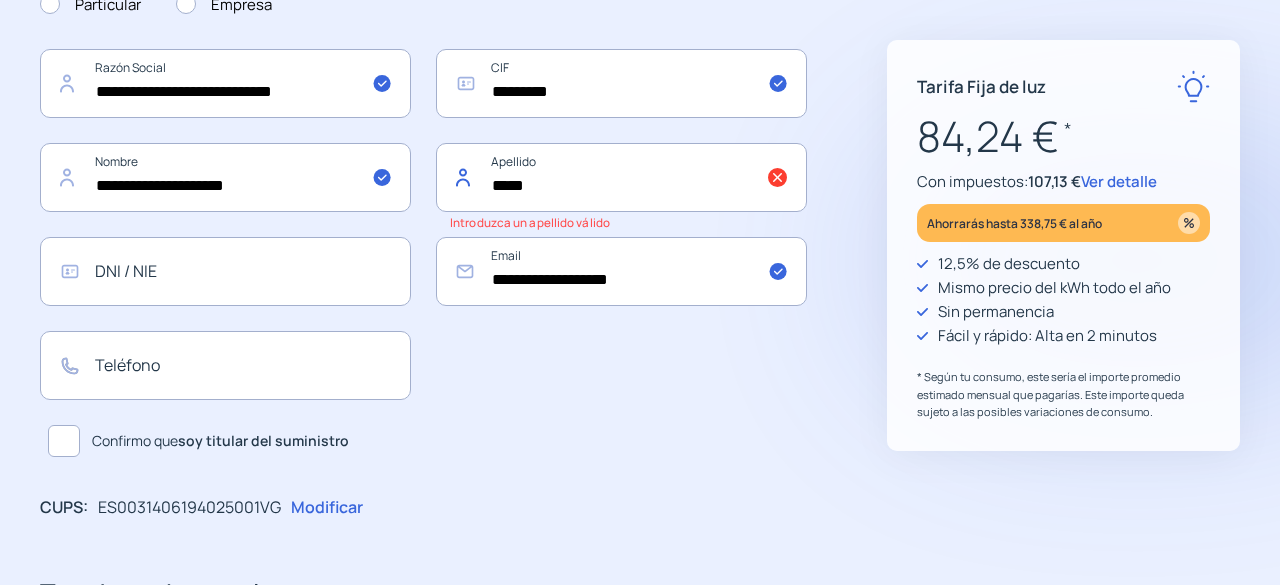 click on "****" 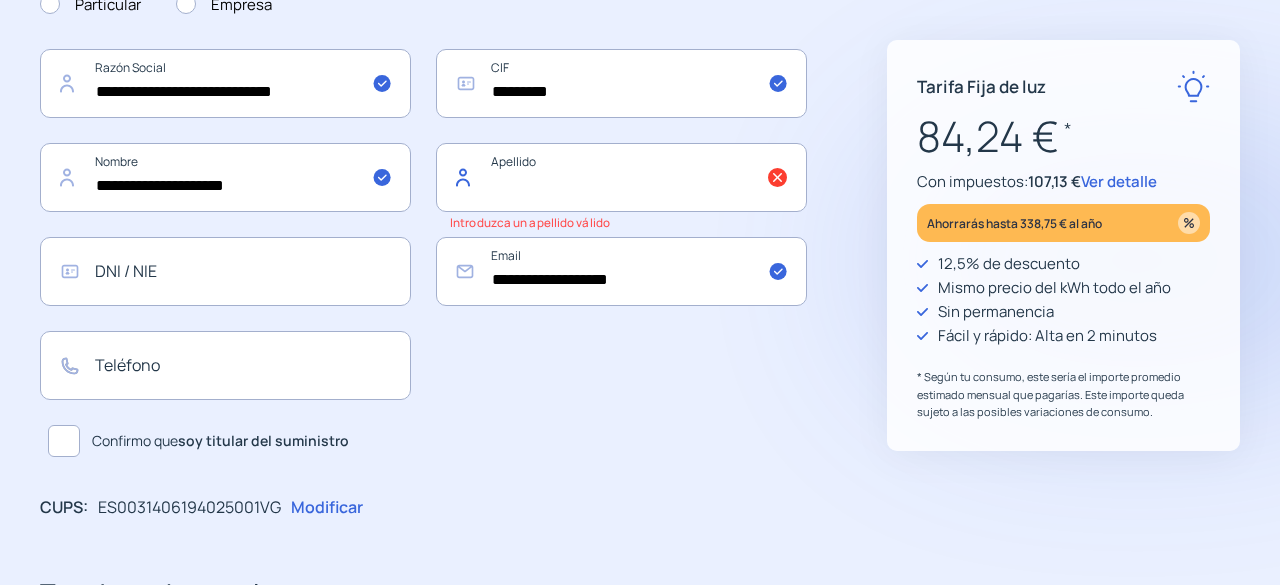 type on "*" 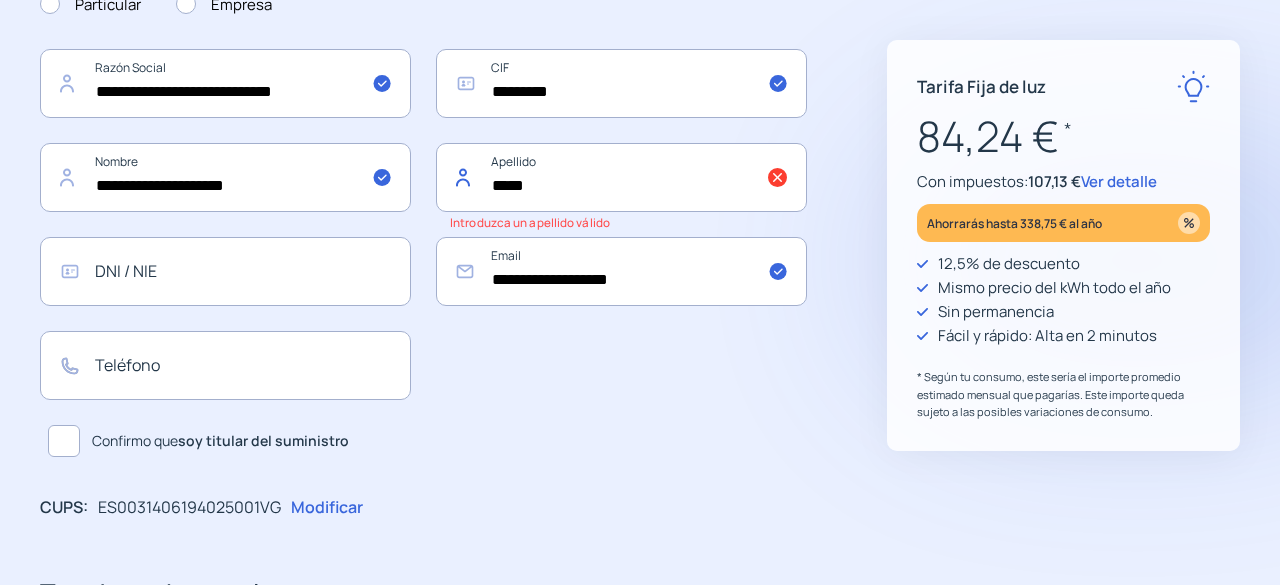 drag, startPoint x: 544, startPoint y: 189, endPoint x: 470, endPoint y: 167, distance: 77.201035 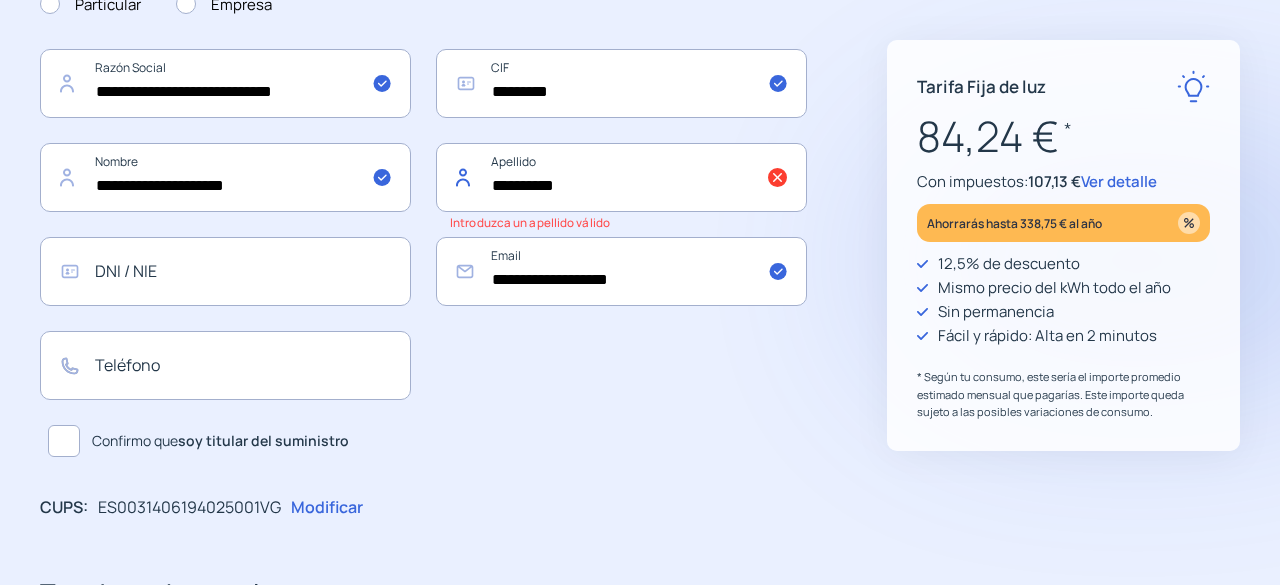 click on "*********" 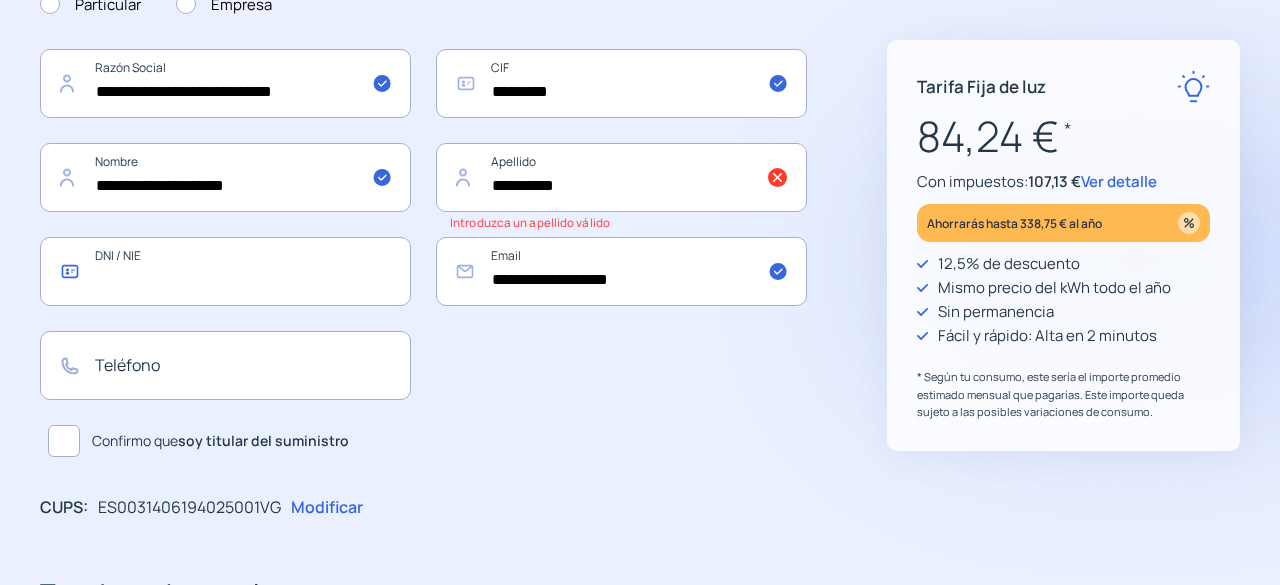 click 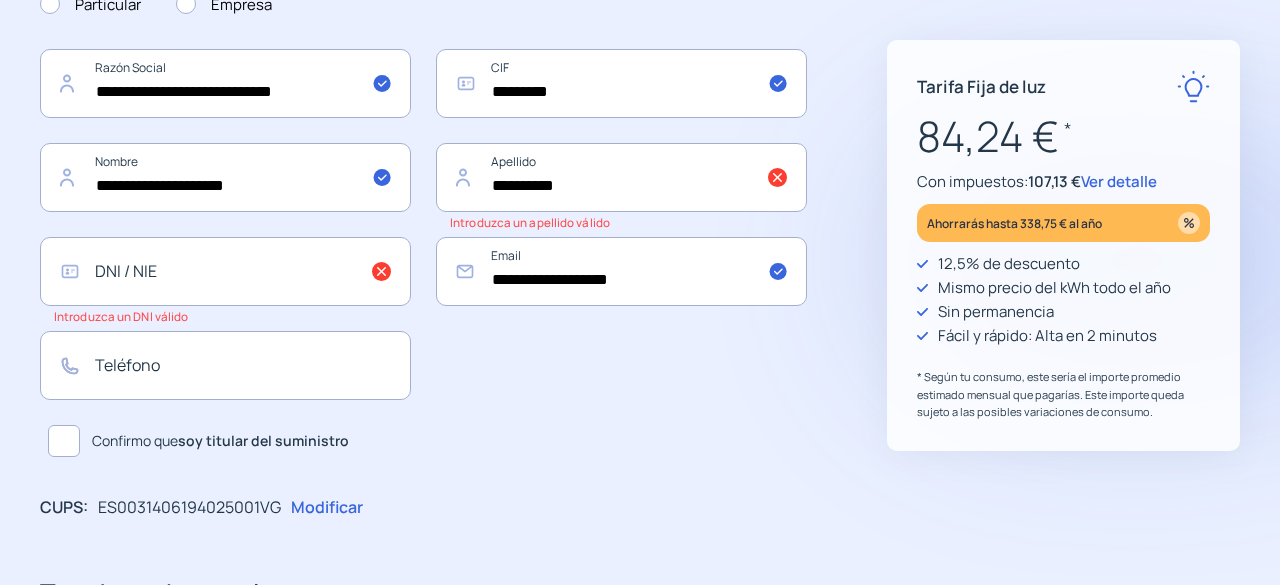 click 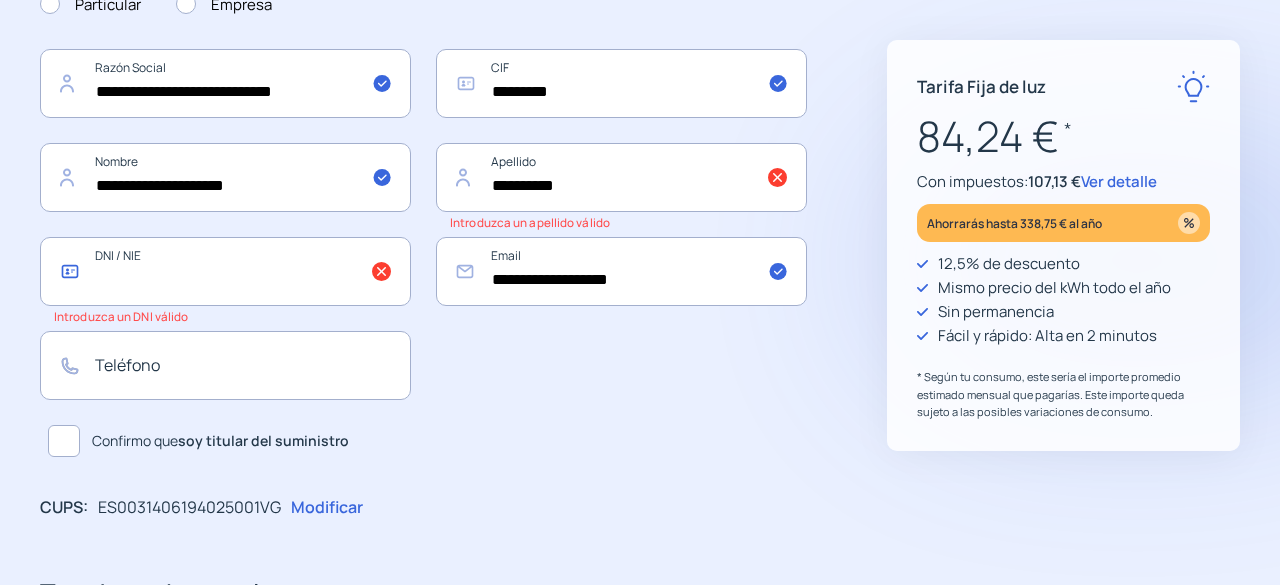 click 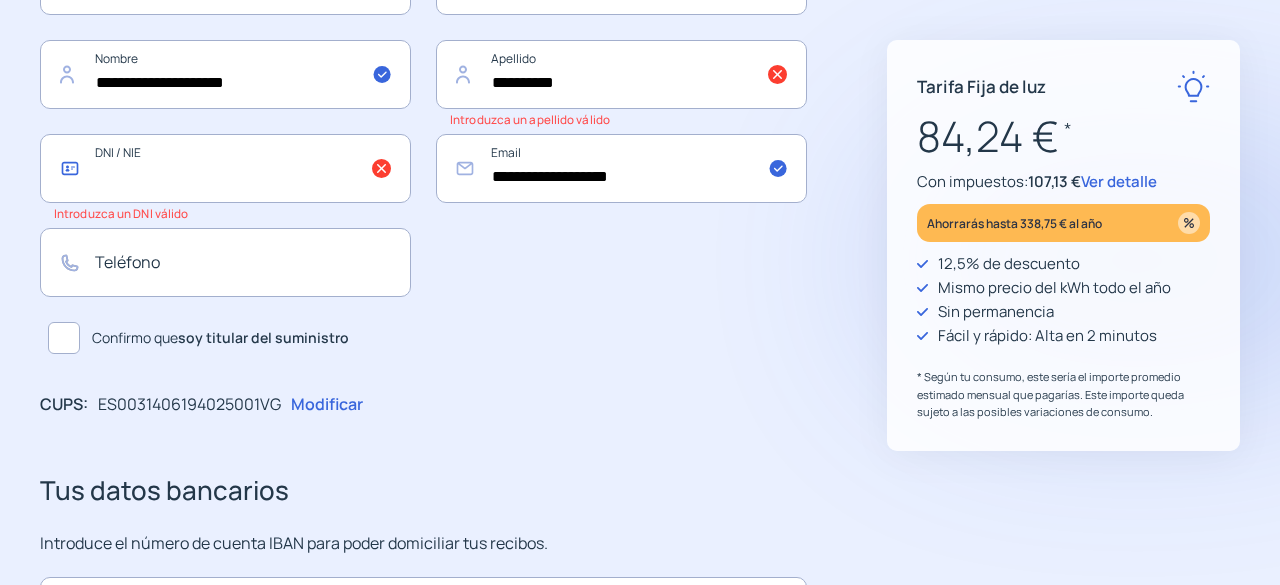 scroll, scrollTop: 500, scrollLeft: 0, axis: vertical 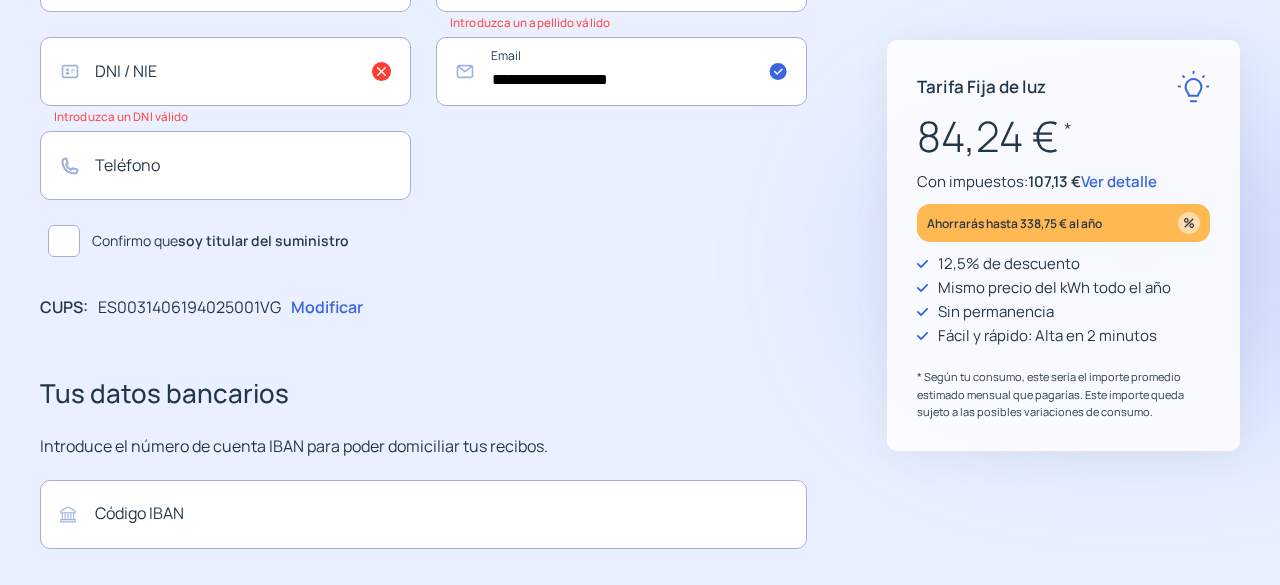 click on "Modificar" 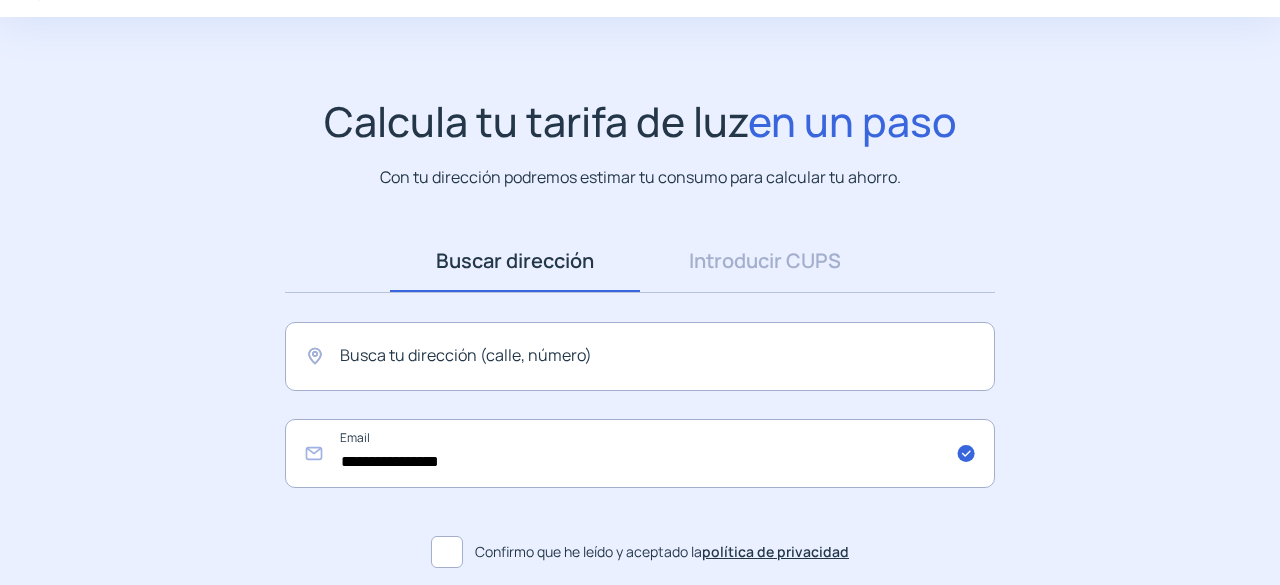scroll, scrollTop: 100, scrollLeft: 0, axis: vertical 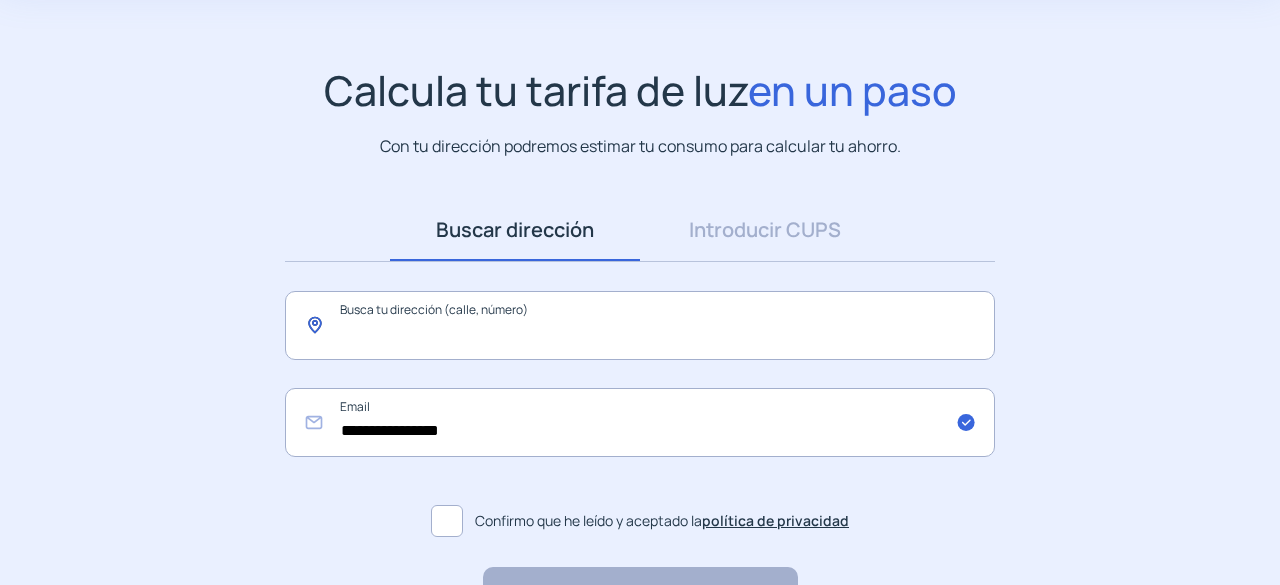 click 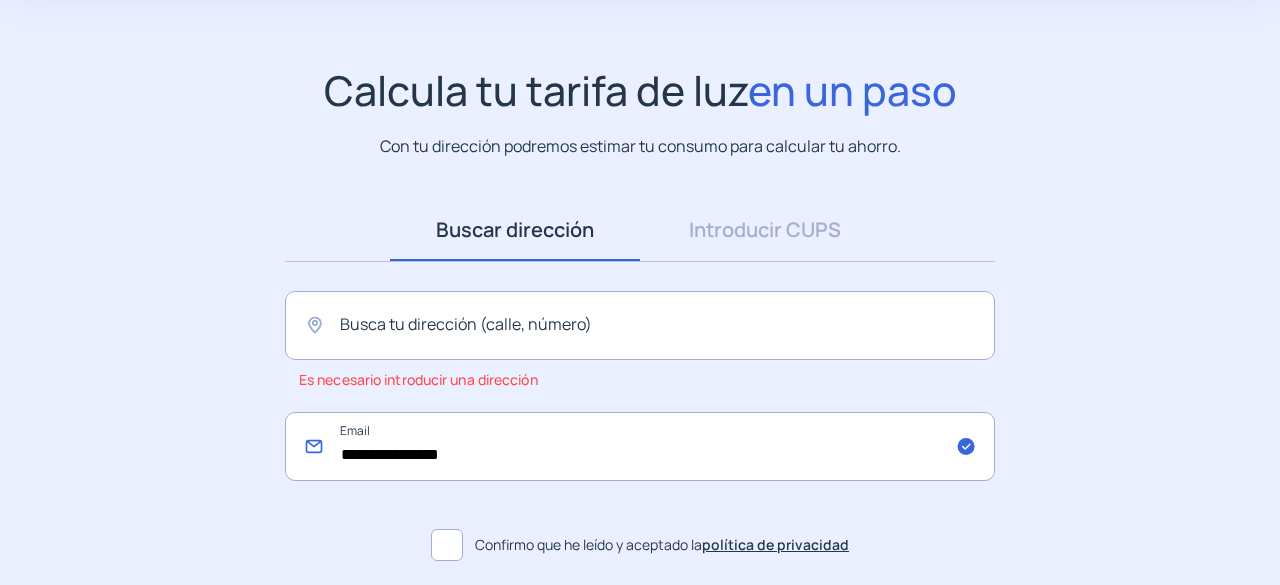 drag, startPoint x: 472, startPoint y: 433, endPoint x: 314, endPoint y: 413, distance: 159.26079 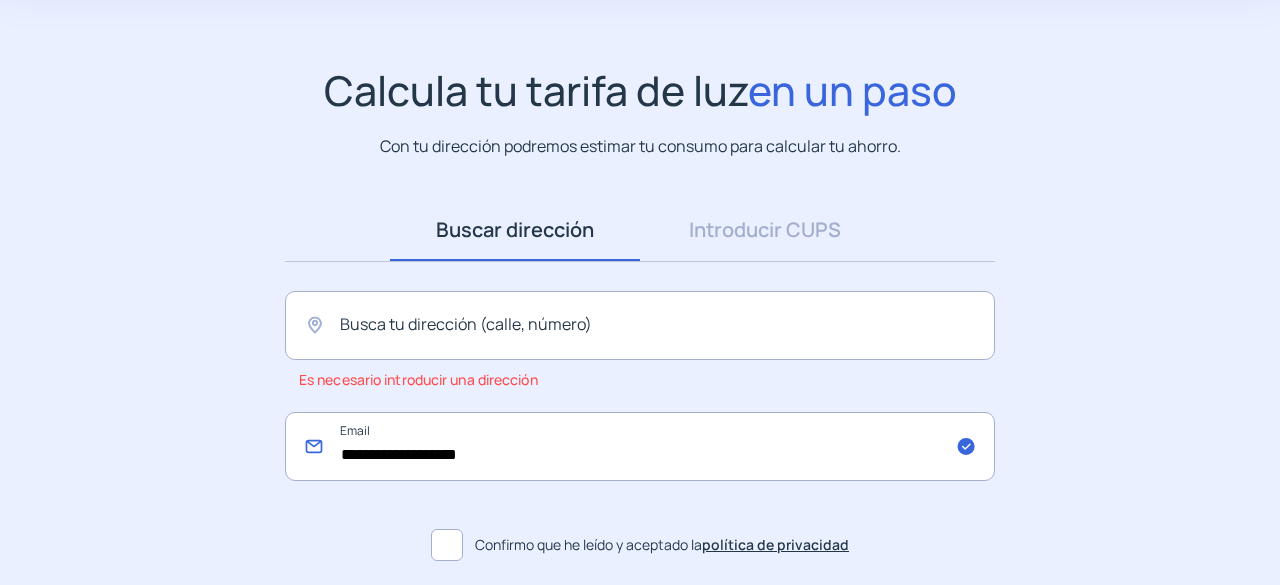 type on "**********" 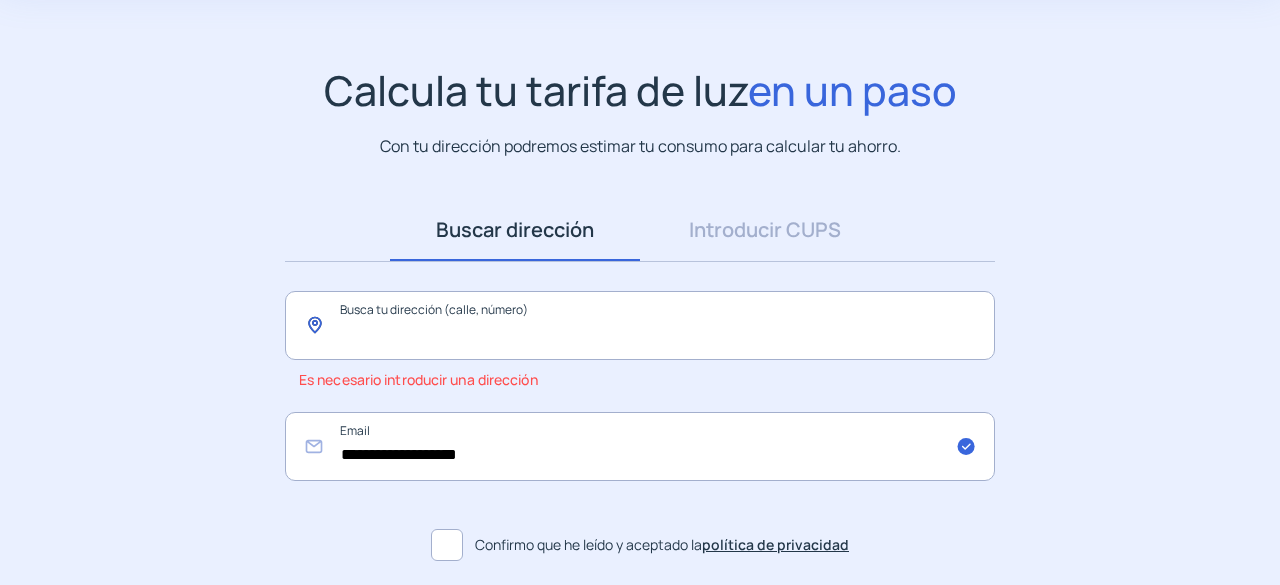 click 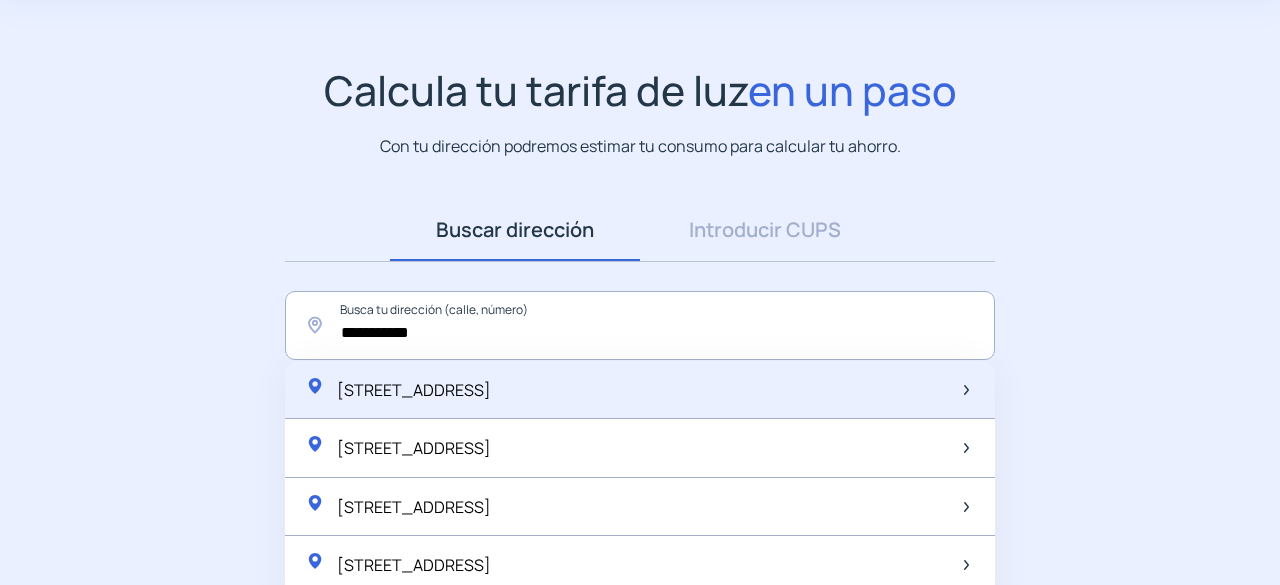 click on "[STREET_ADDRESS]" 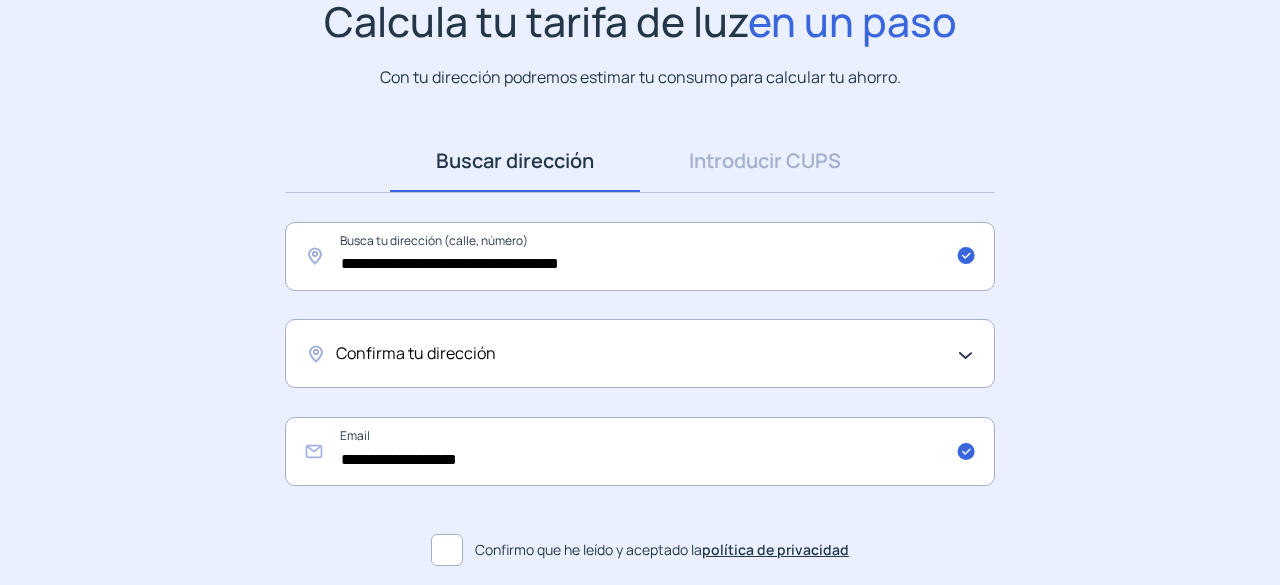 scroll, scrollTop: 200, scrollLeft: 0, axis: vertical 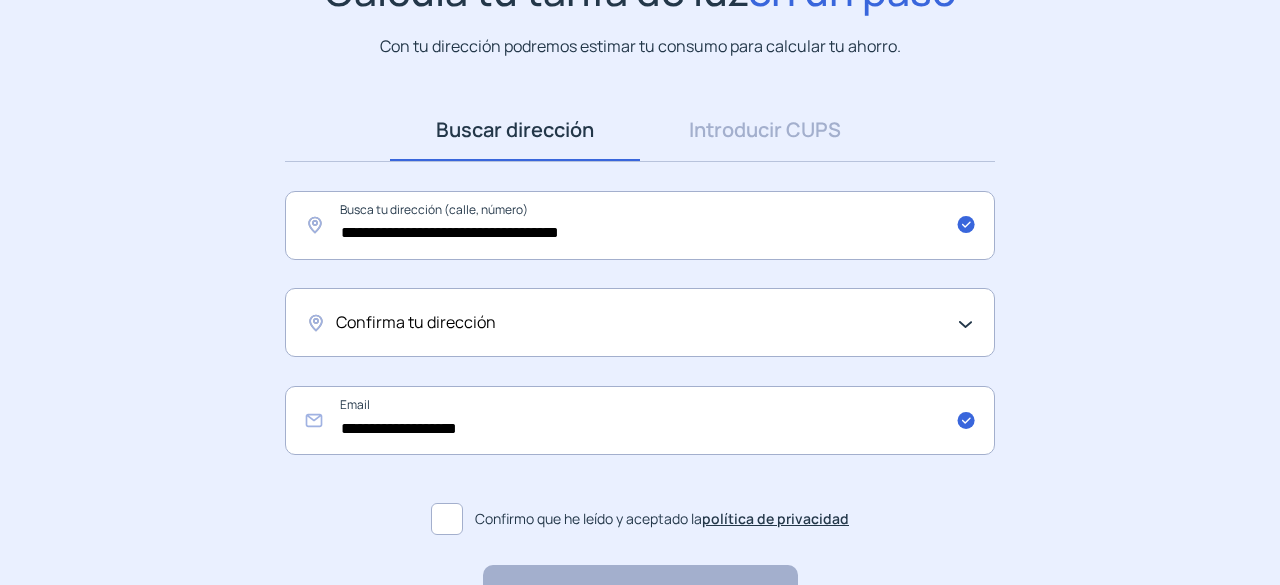 click on "Confirma tu dirección" 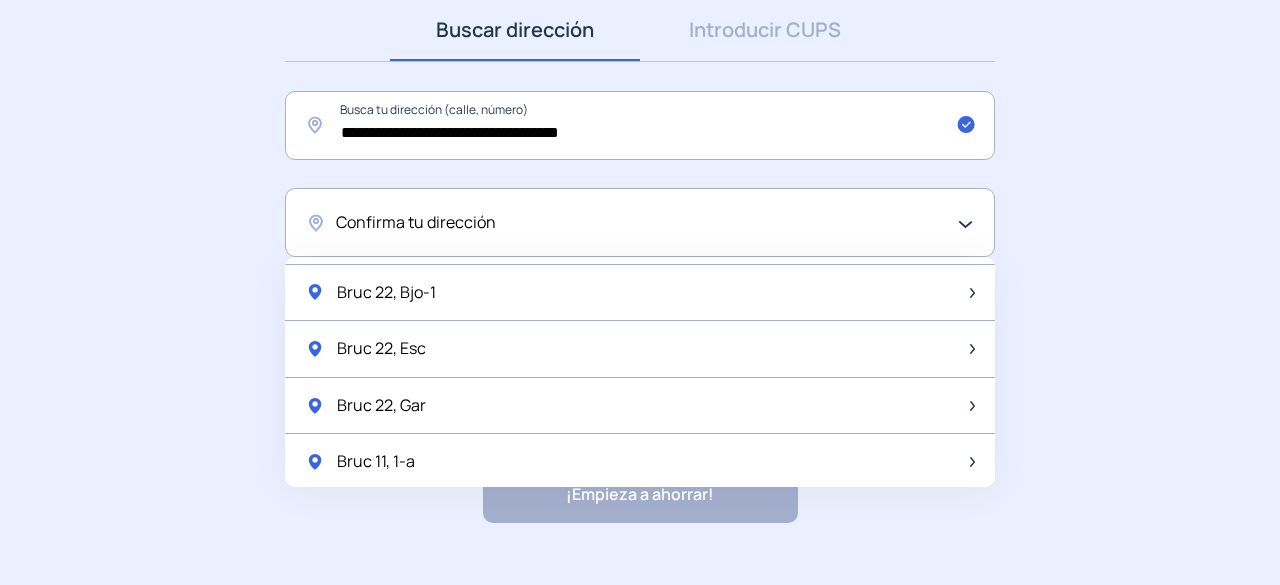 scroll, scrollTop: 600, scrollLeft: 0, axis: vertical 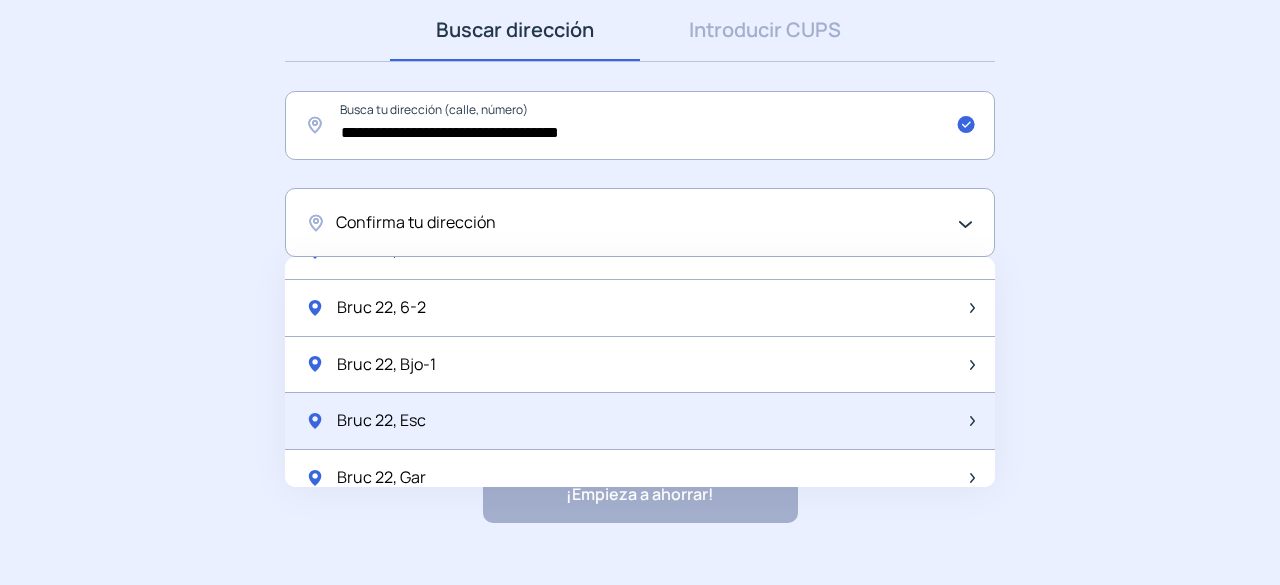 click on "Bruc 22, Esc" 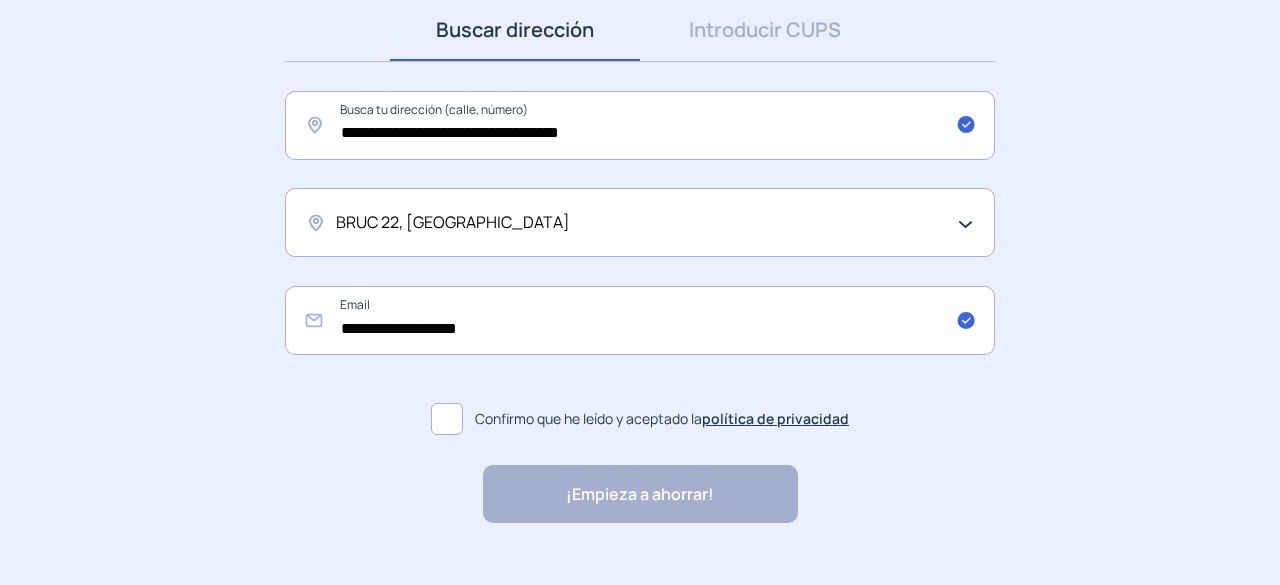 click 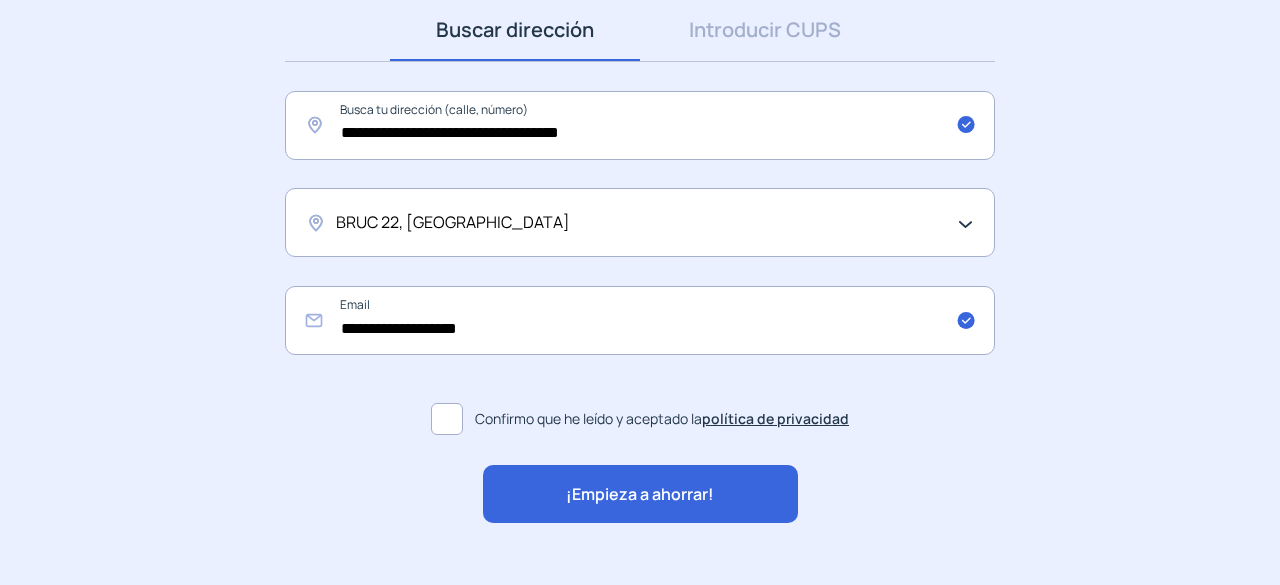 click on "¡Empieza a ahorrar!" 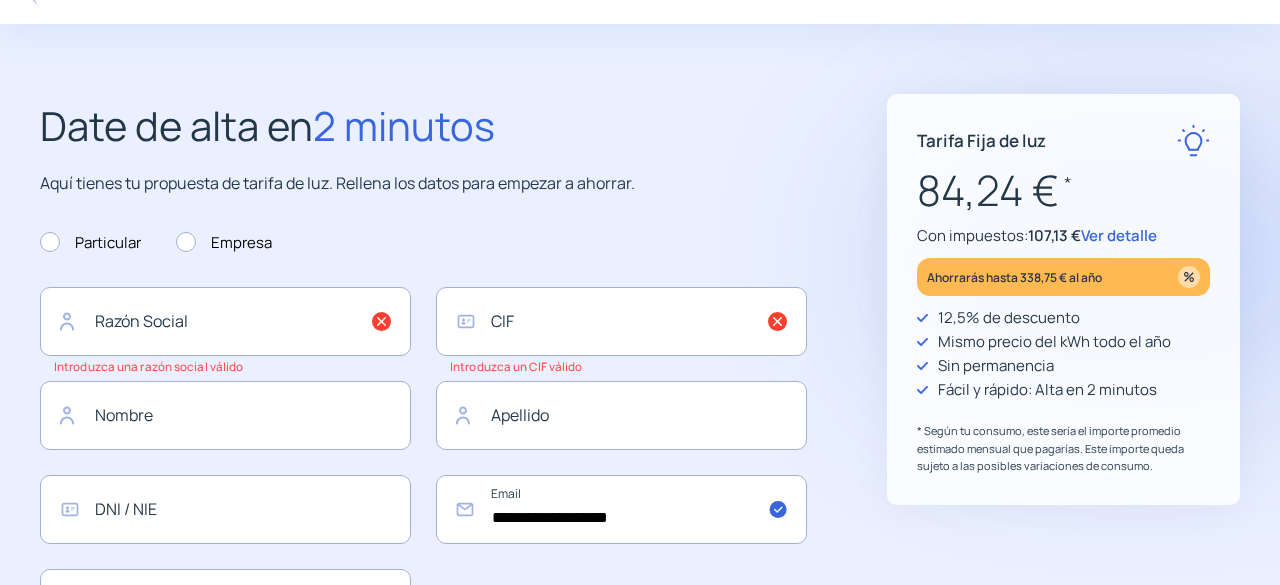 scroll, scrollTop: 0, scrollLeft: 0, axis: both 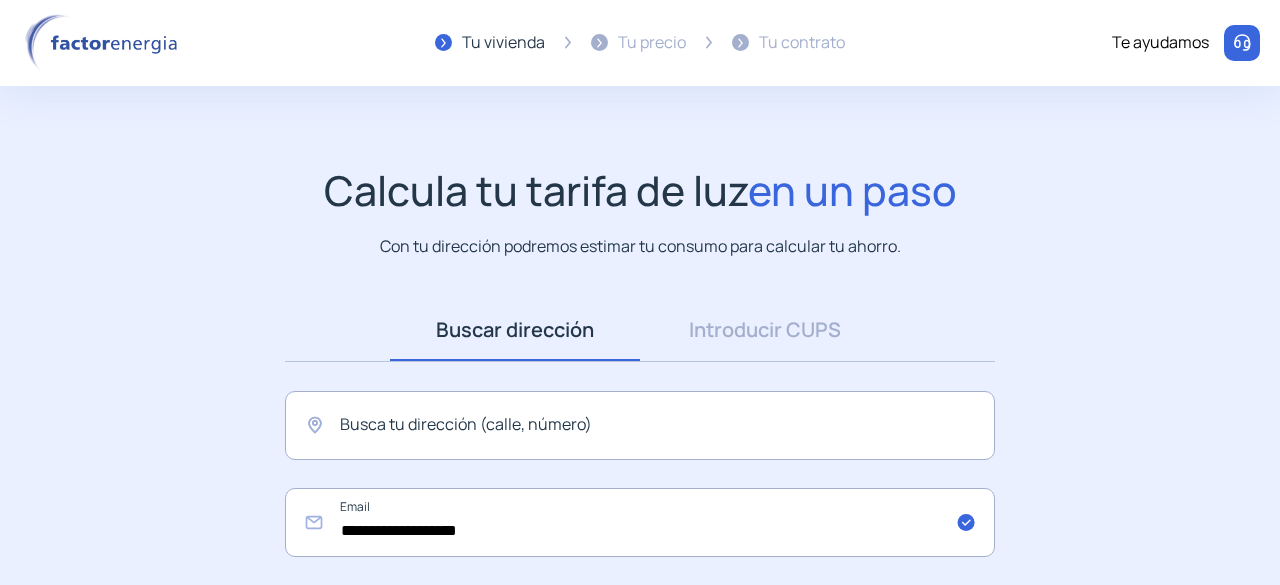 click 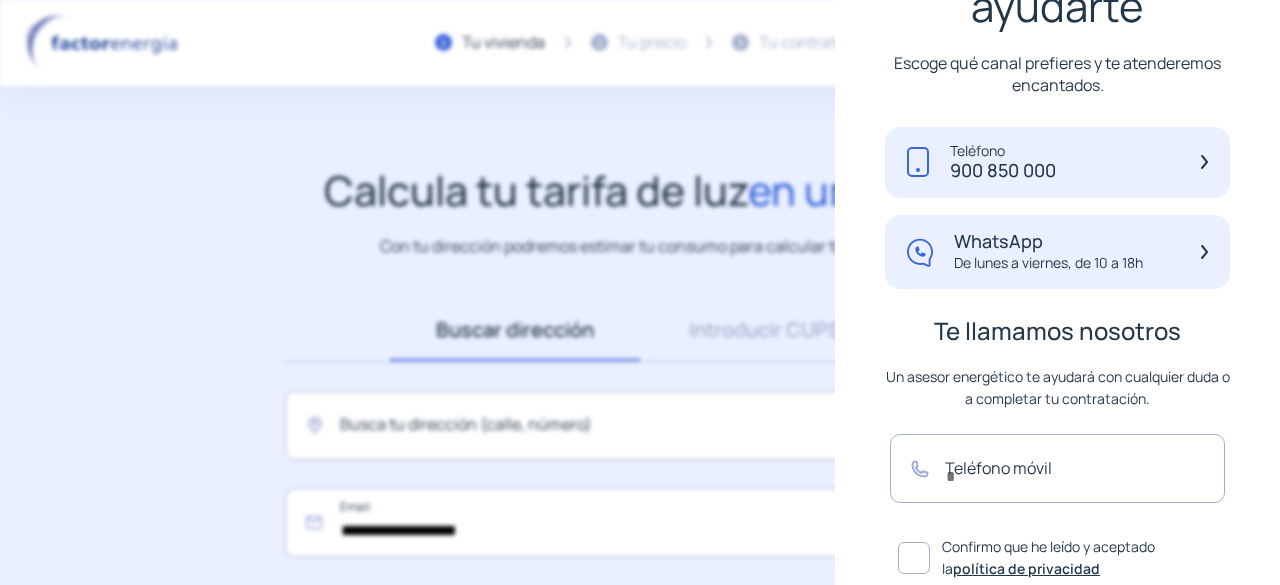 scroll, scrollTop: 297, scrollLeft: 0, axis: vertical 